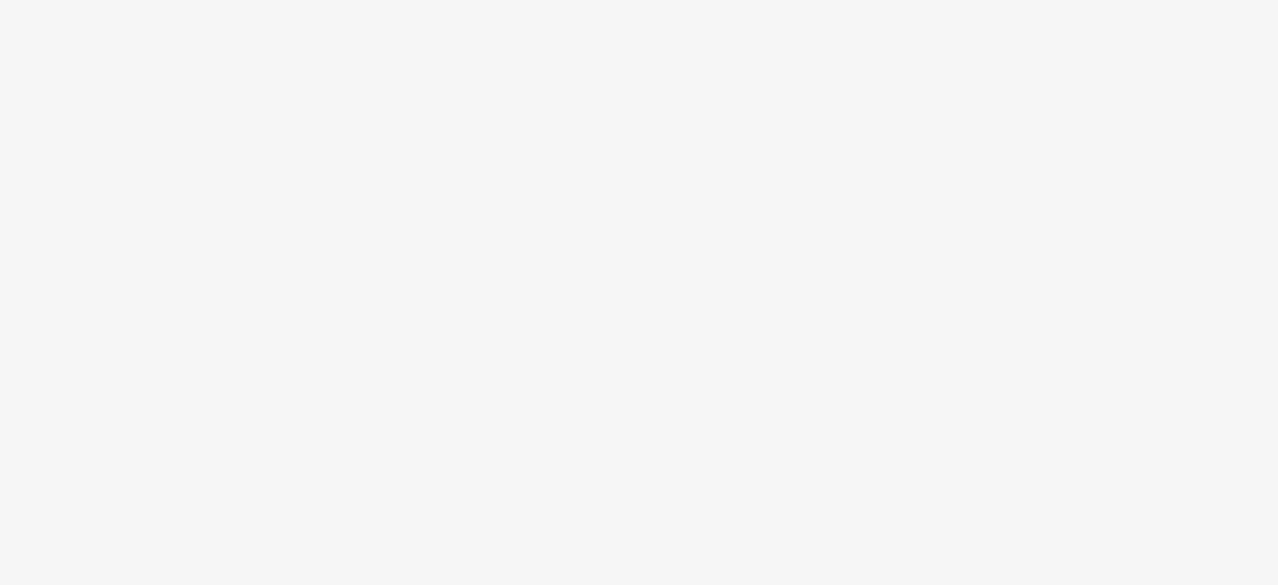 scroll, scrollTop: 0, scrollLeft: 0, axis: both 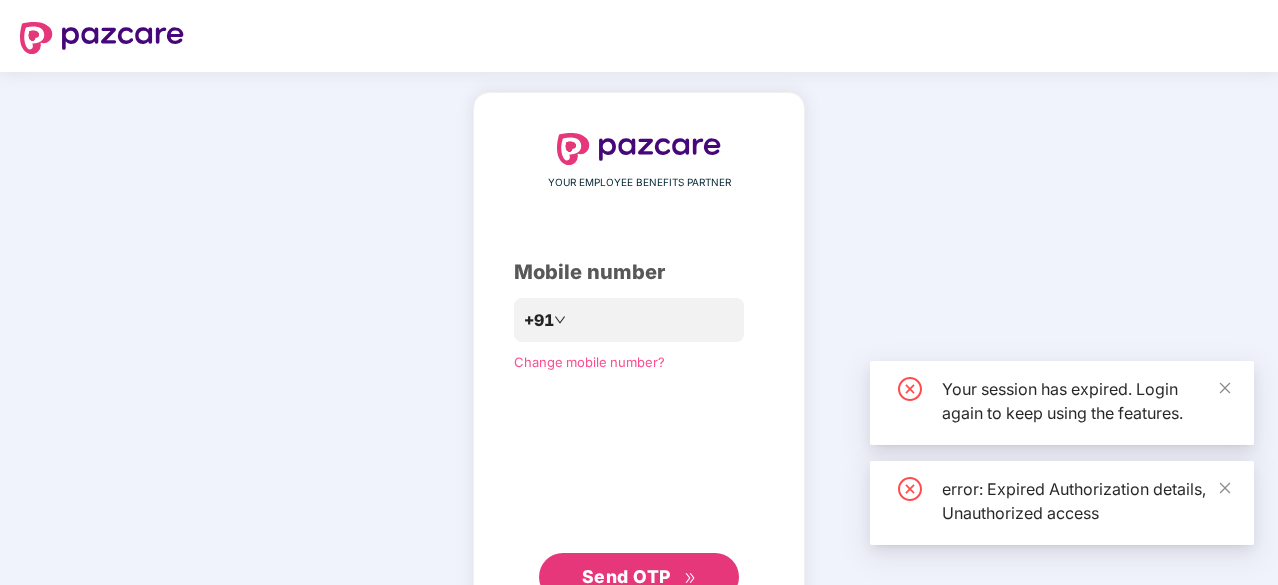 click on "YOUR EMPLOYEE BENEFITS PARTNER Mobile number +91 Change mobile number? Send OTP" at bounding box center (639, 367) 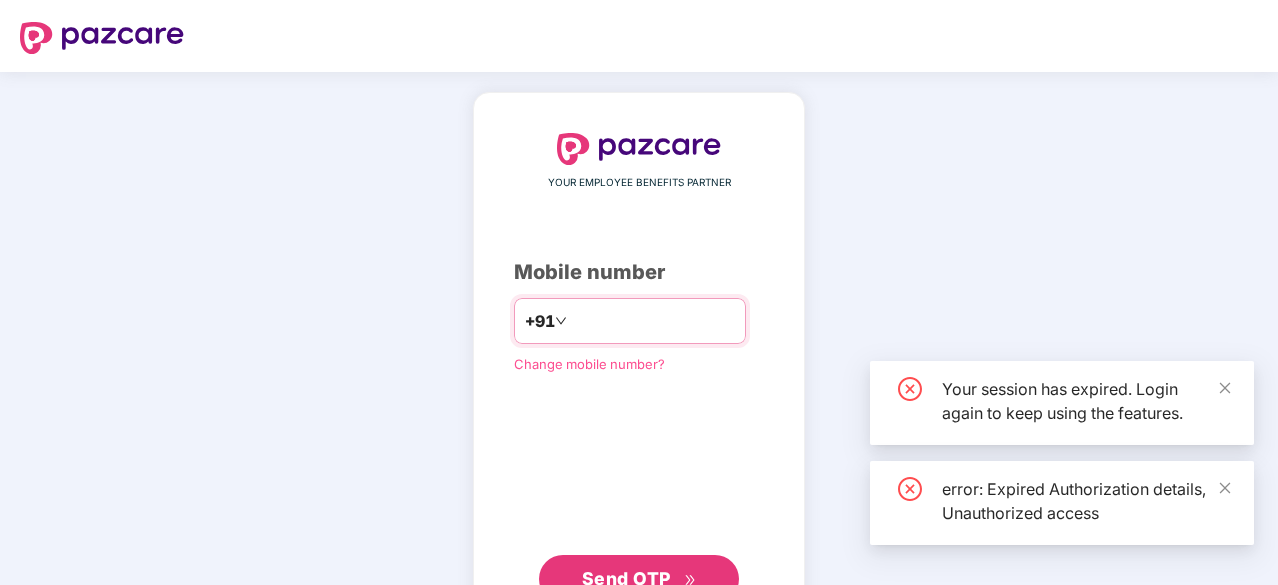 click at bounding box center [653, 321] 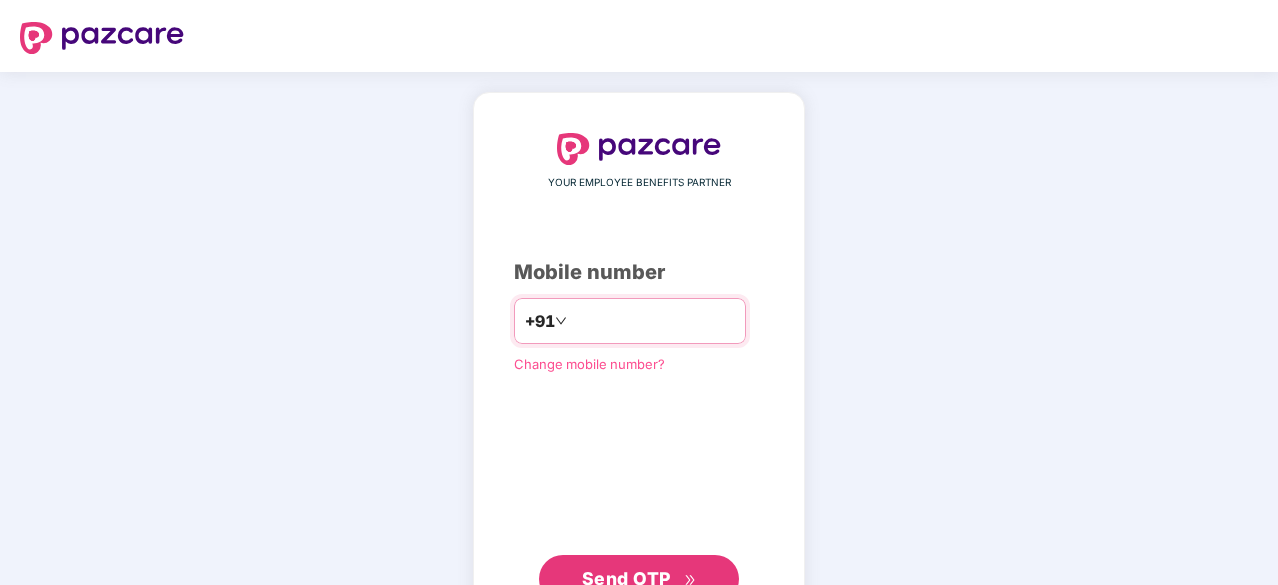 scroll, scrollTop: 0, scrollLeft: 0, axis: both 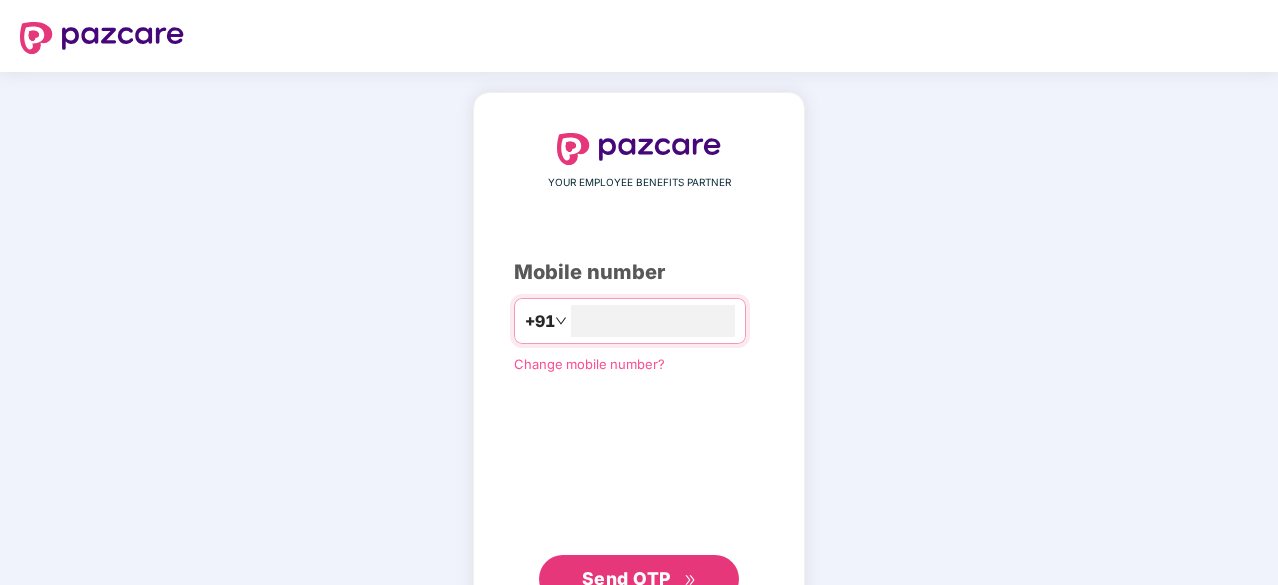type on "**********" 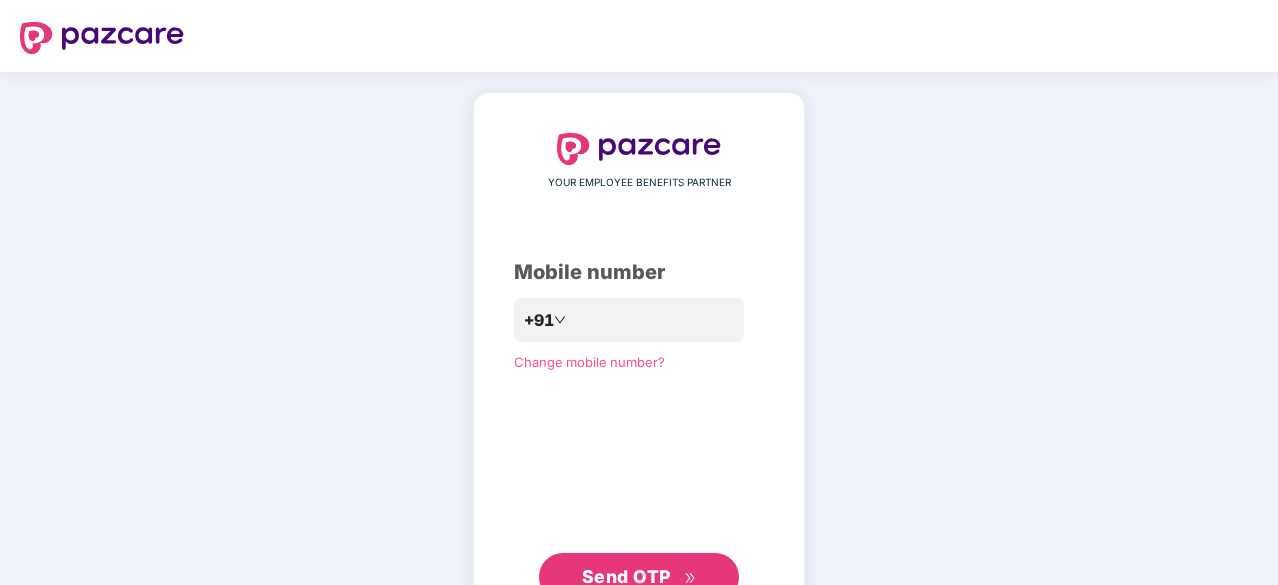 click on "Send OTP" at bounding box center [626, 576] 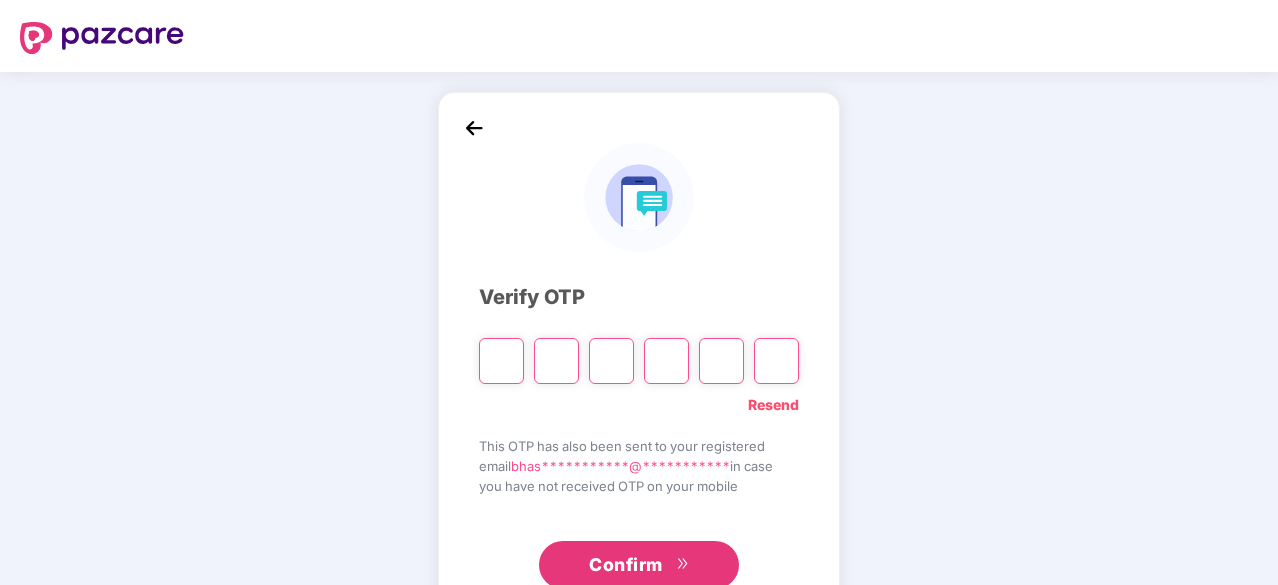 type on "*" 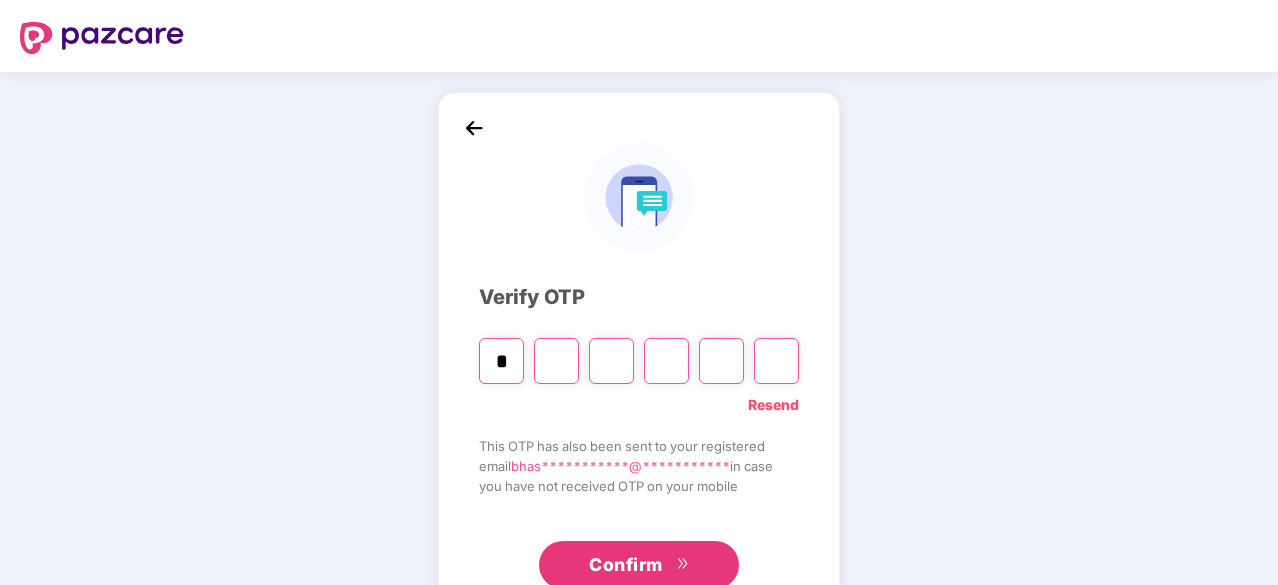 type on "*" 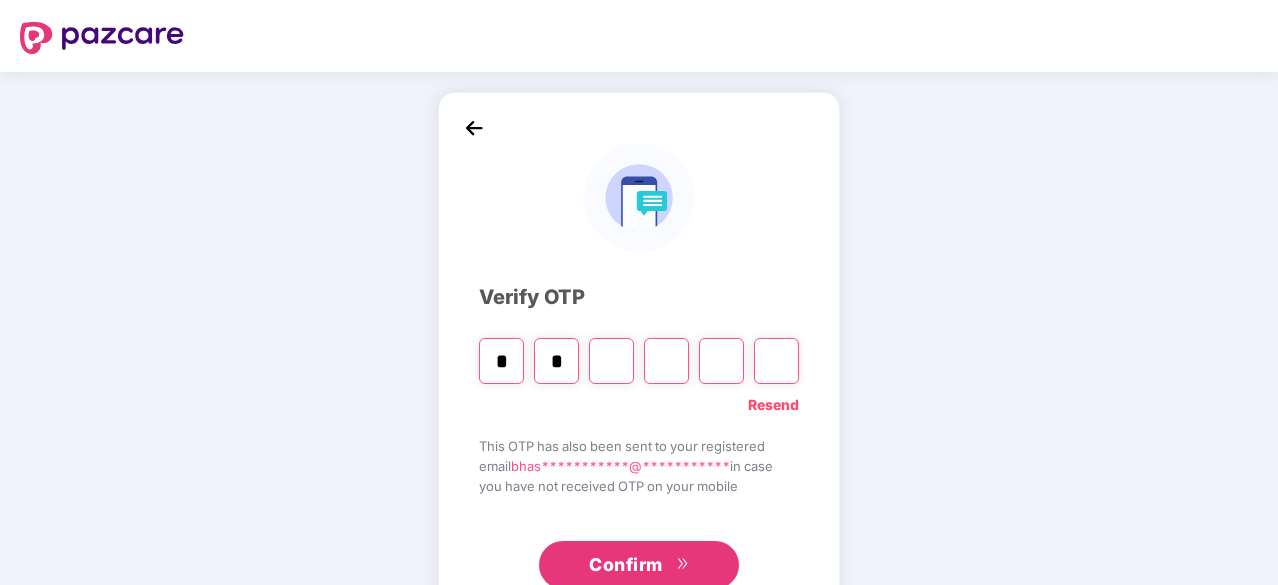 type on "*" 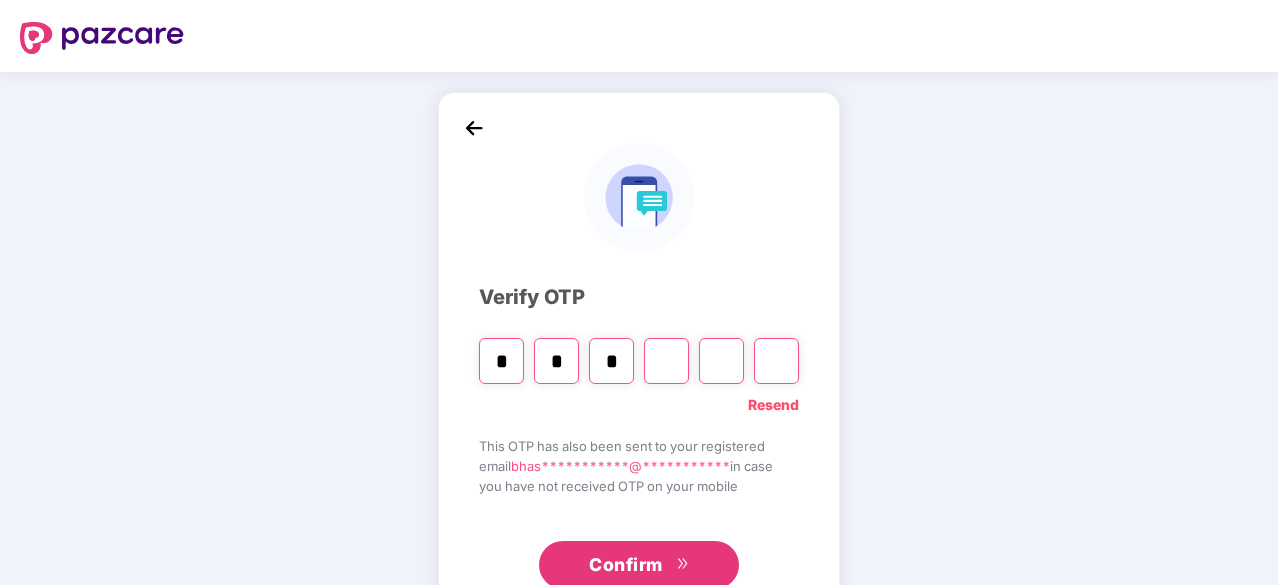 type on "*" 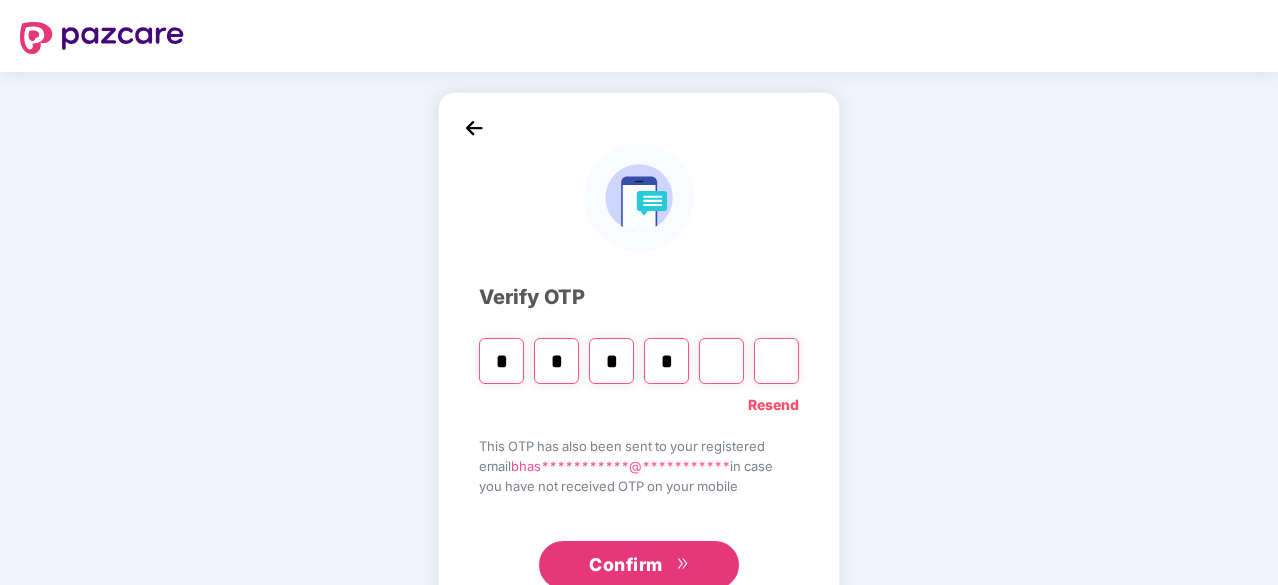 type on "*" 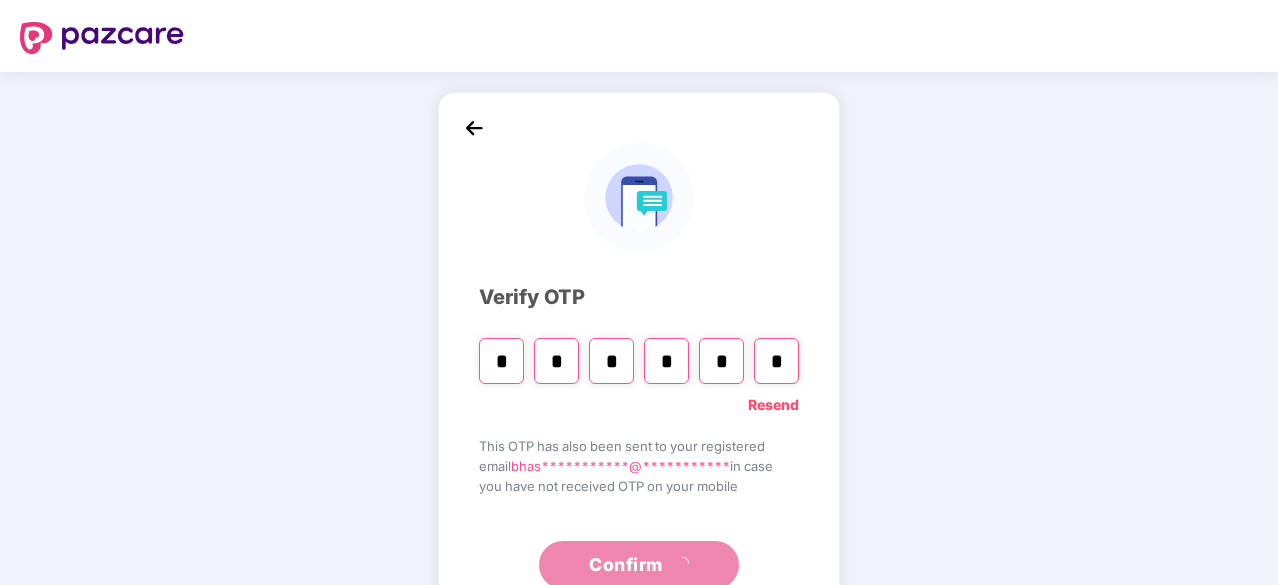 type on "*" 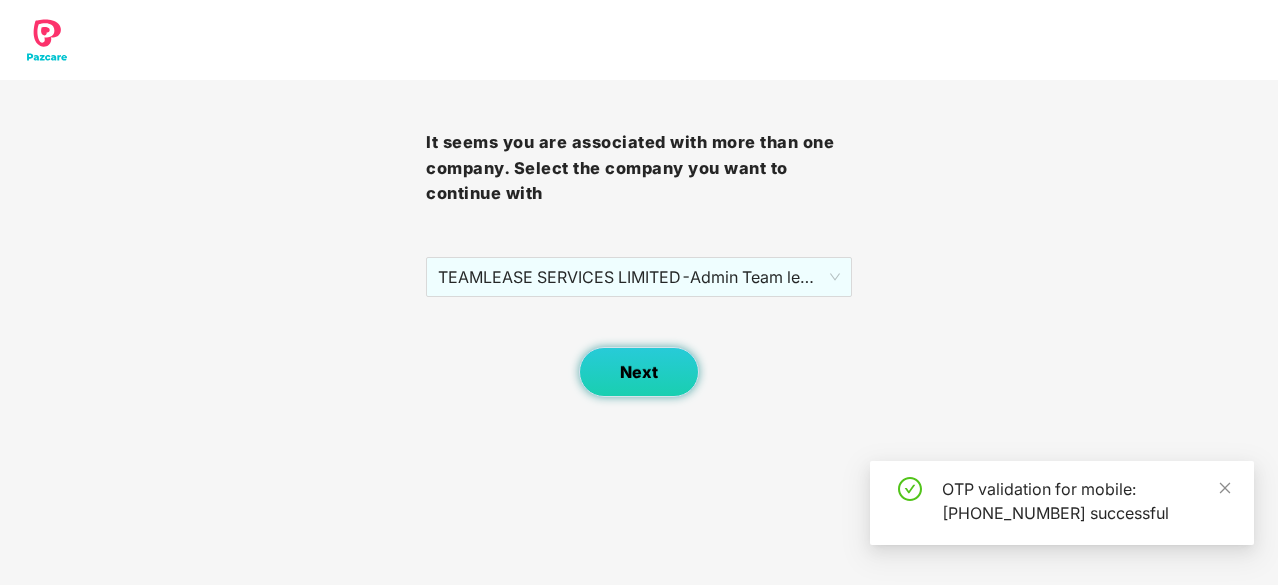 click on "Next" at bounding box center [639, 372] 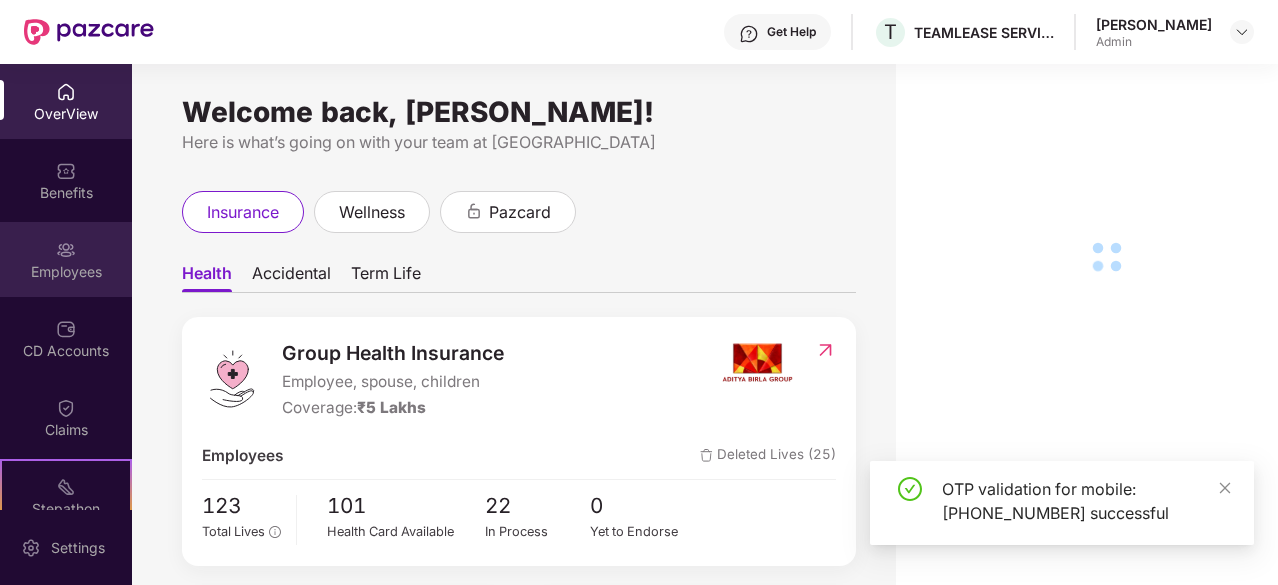 click on "Employees" at bounding box center [66, 259] 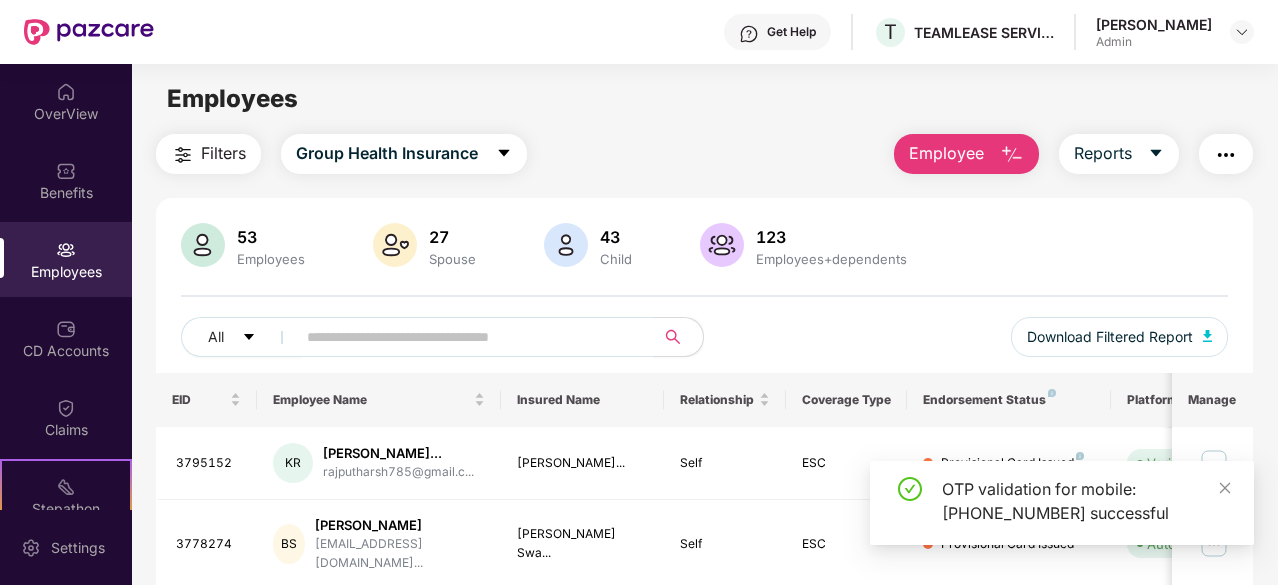 click on "OTP validation for mobile: +919533722050 successful" at bounding box center [1062, 503] 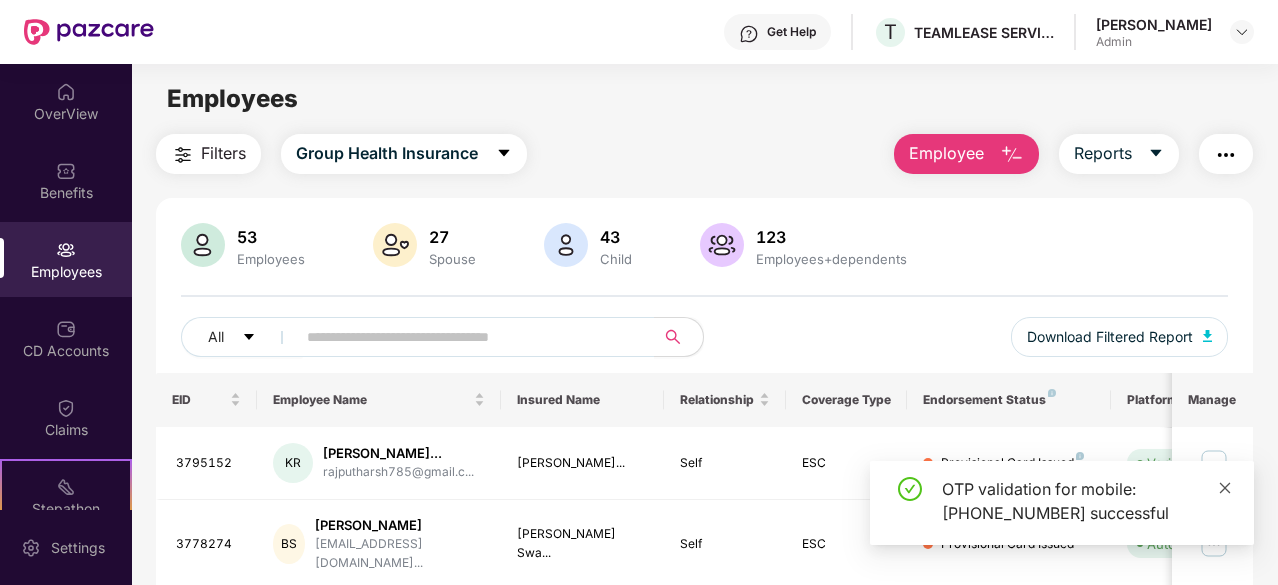 drag, startPoint x: 1227, startPoint y: 483, endPoint x: 1216, endPoint y: 497, distance: 17.804493 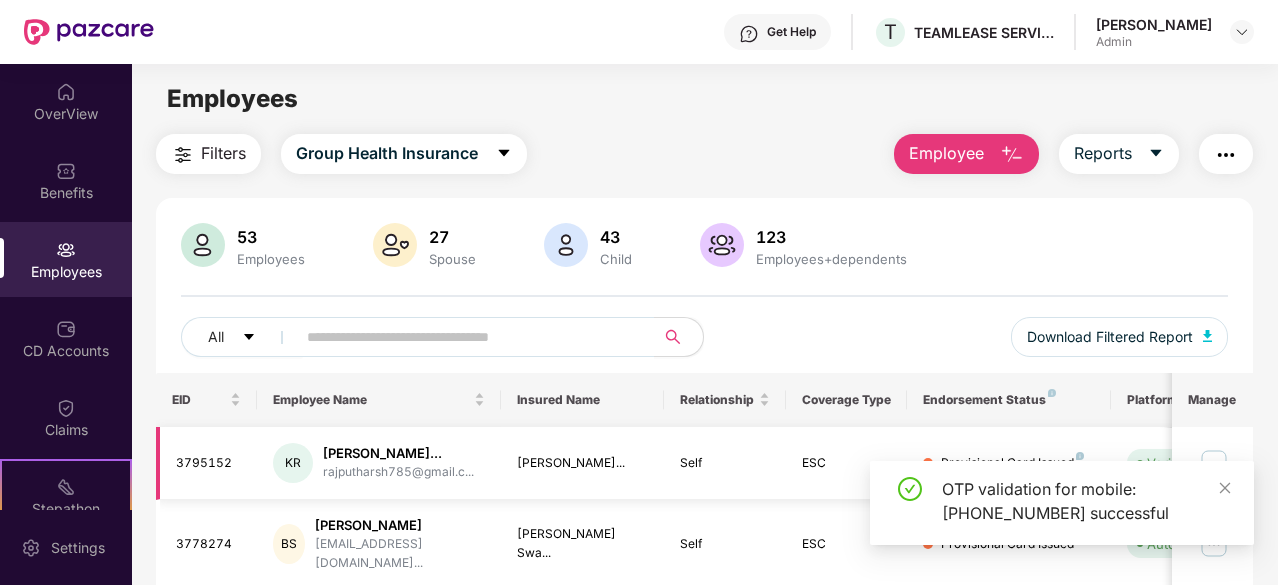 click 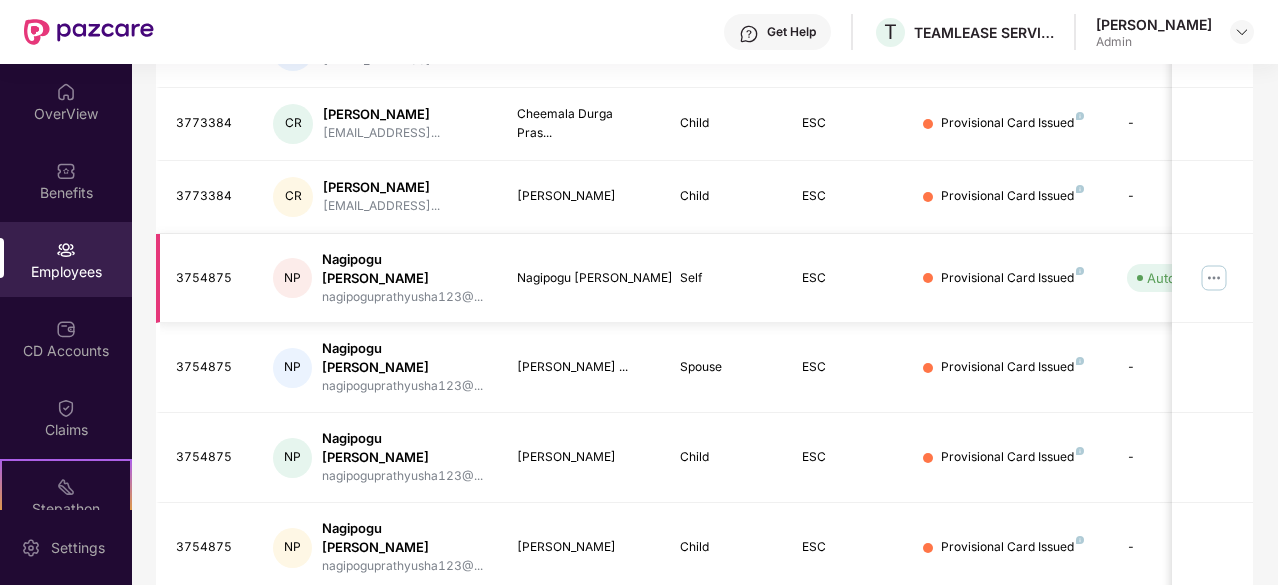 scroll, scrollTop: 673, scrollLeft: 0, axis: vertical 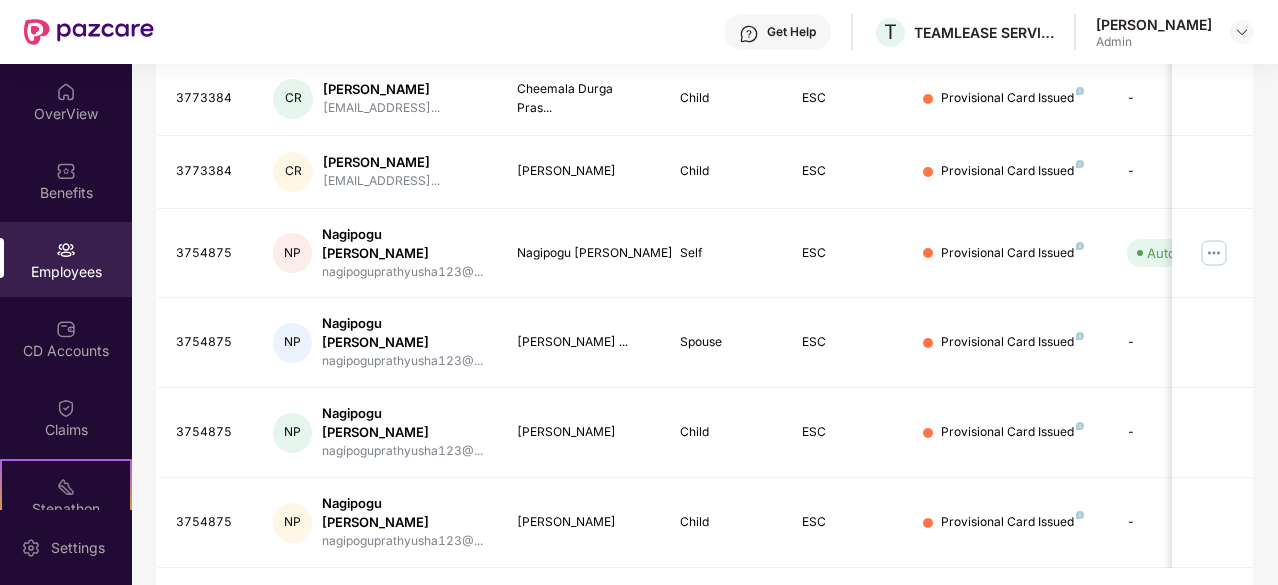 click on "2" at bounding box center [1037, 603] 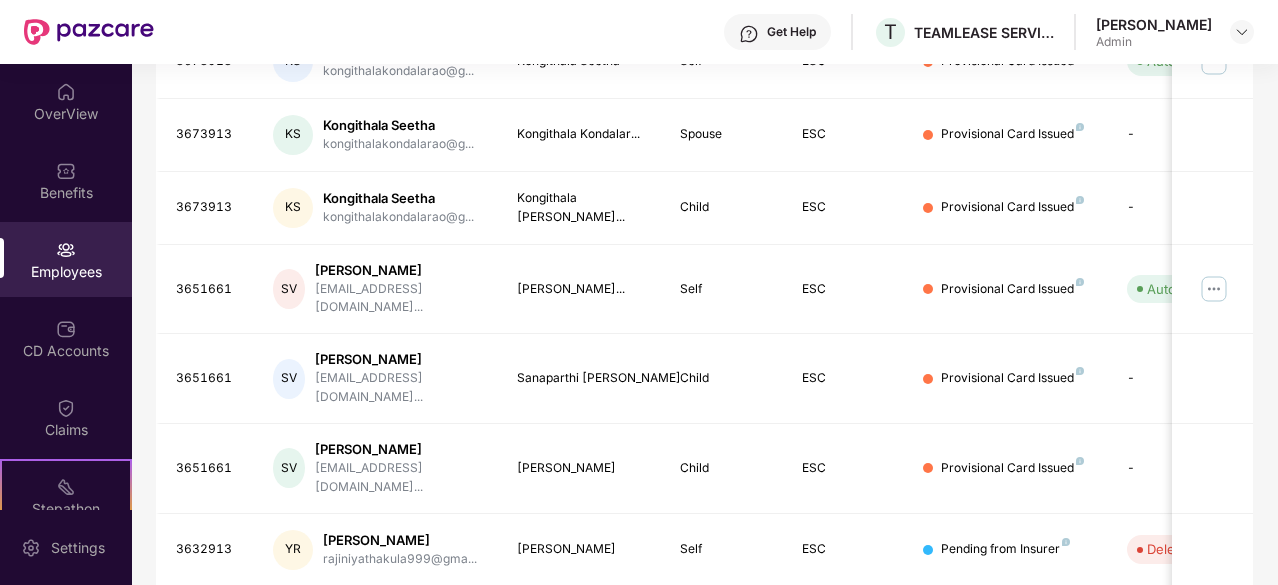 scroll, scrollTop: 656, scrollLeft: 0, axis: vertical 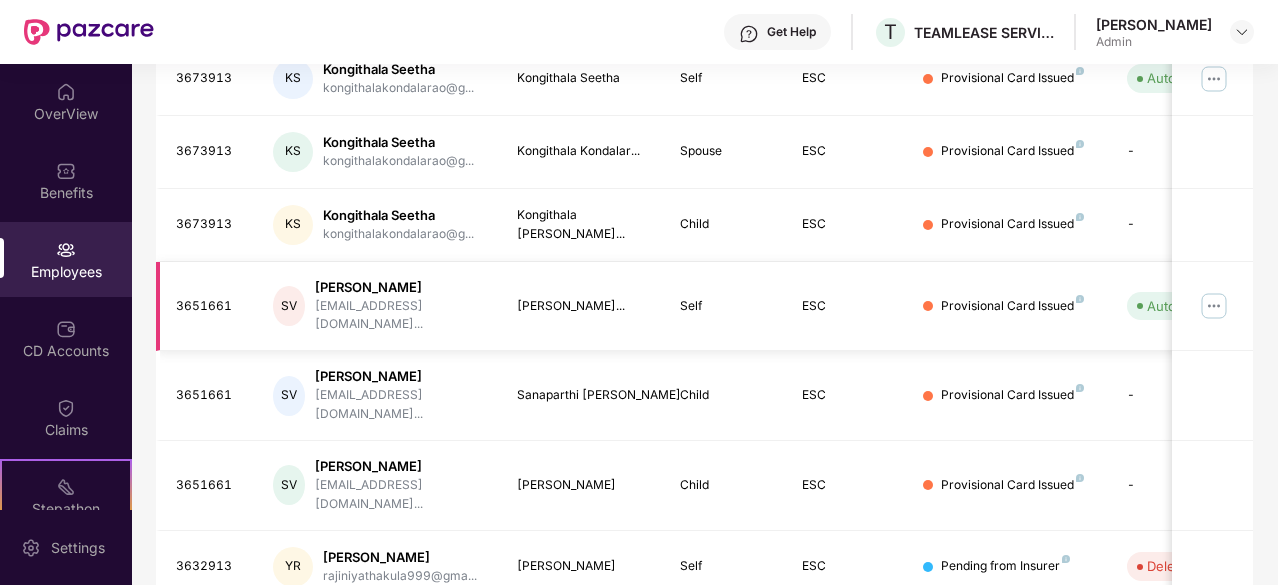 click at bounding box center (1214, 306) 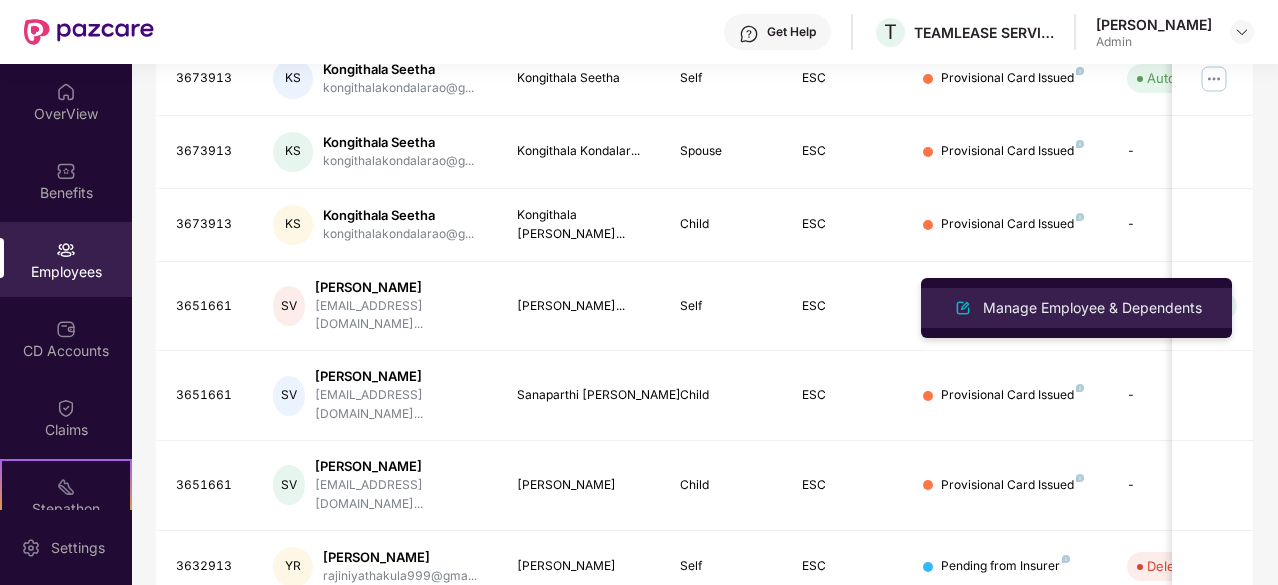 click on "Manage Employee & Dependents" at bounding box center (1092, 308) 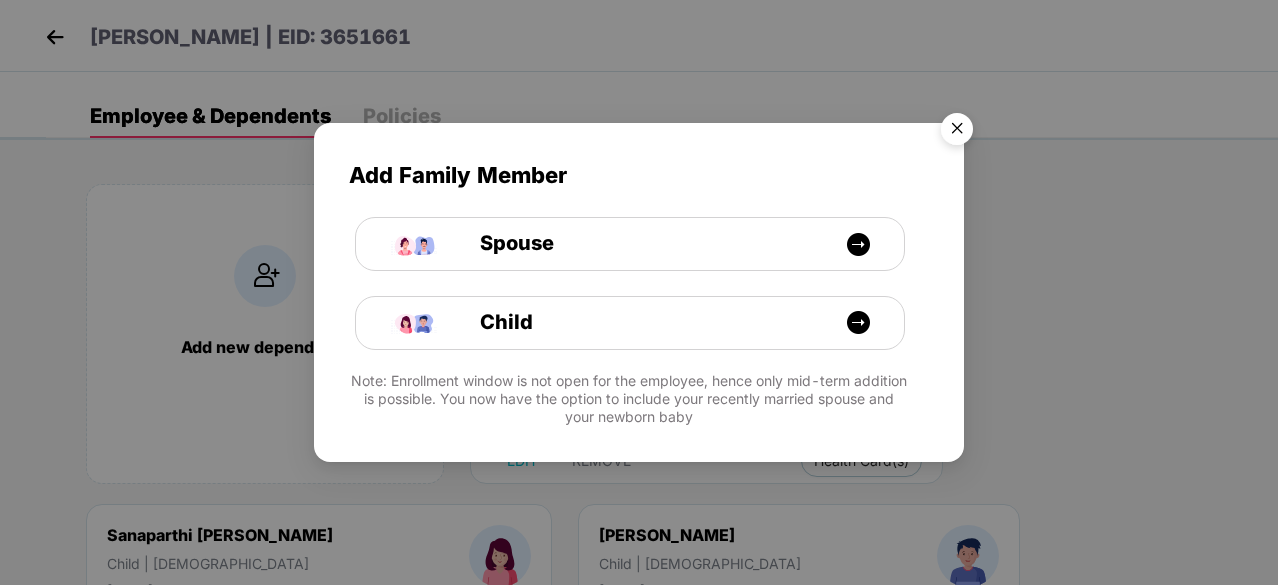 click at bounding box center [957, 132] 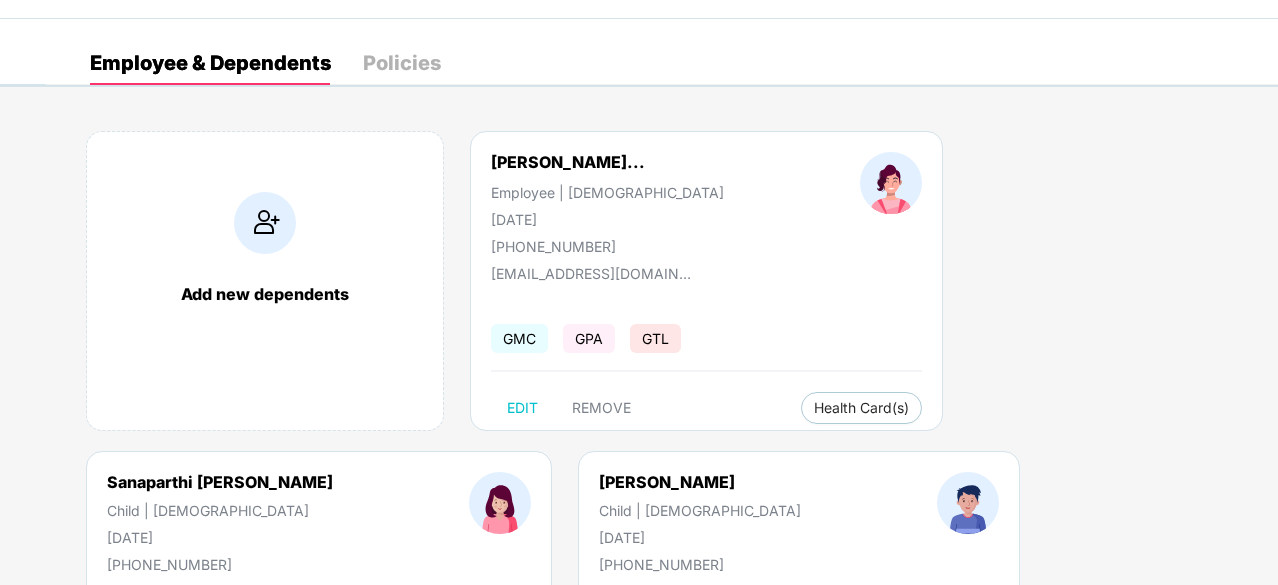 scroll, scrollTop: 0, scrollLeft: 0, axis: both 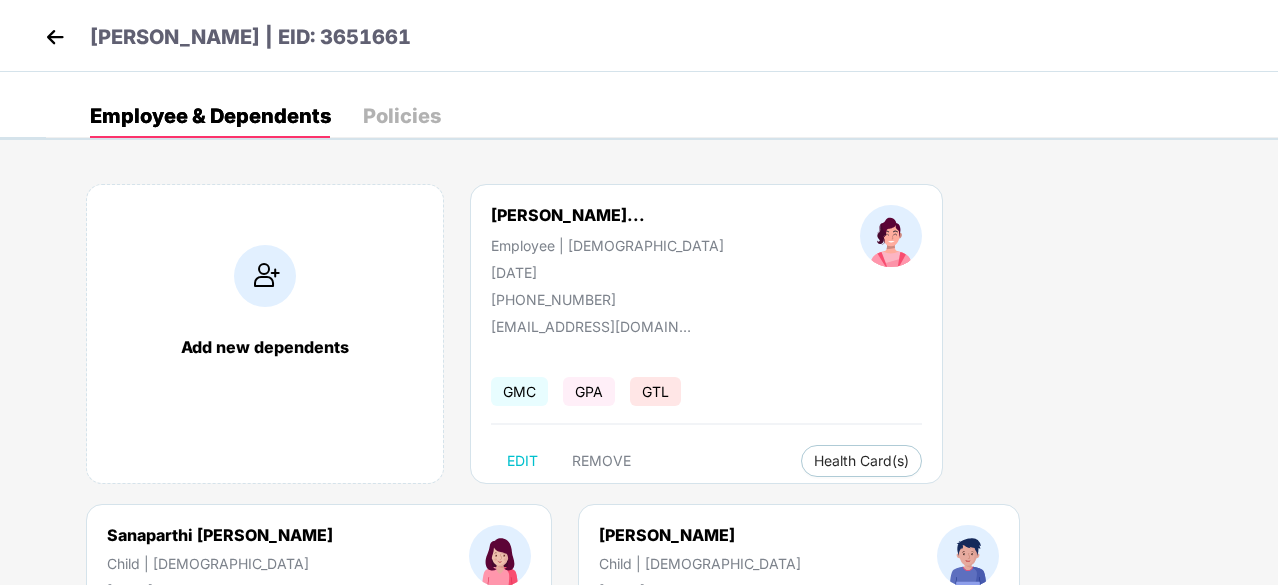 click at bounding box center [55, 37] 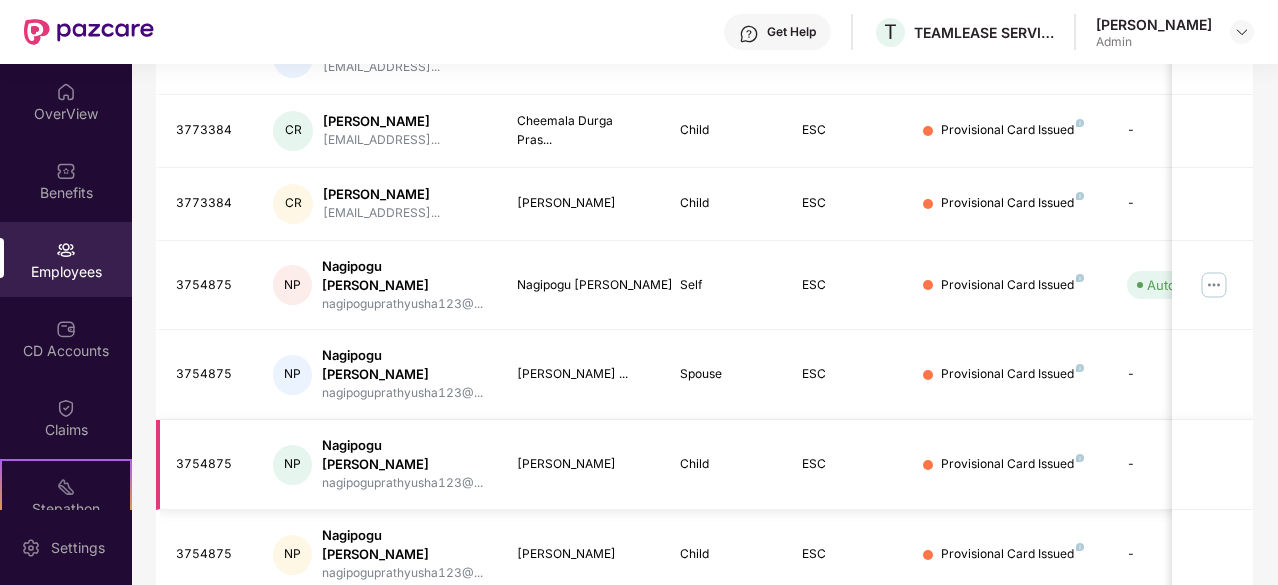 scroll, scrollTop: 673, scrollLeft: 0, axis: vertical 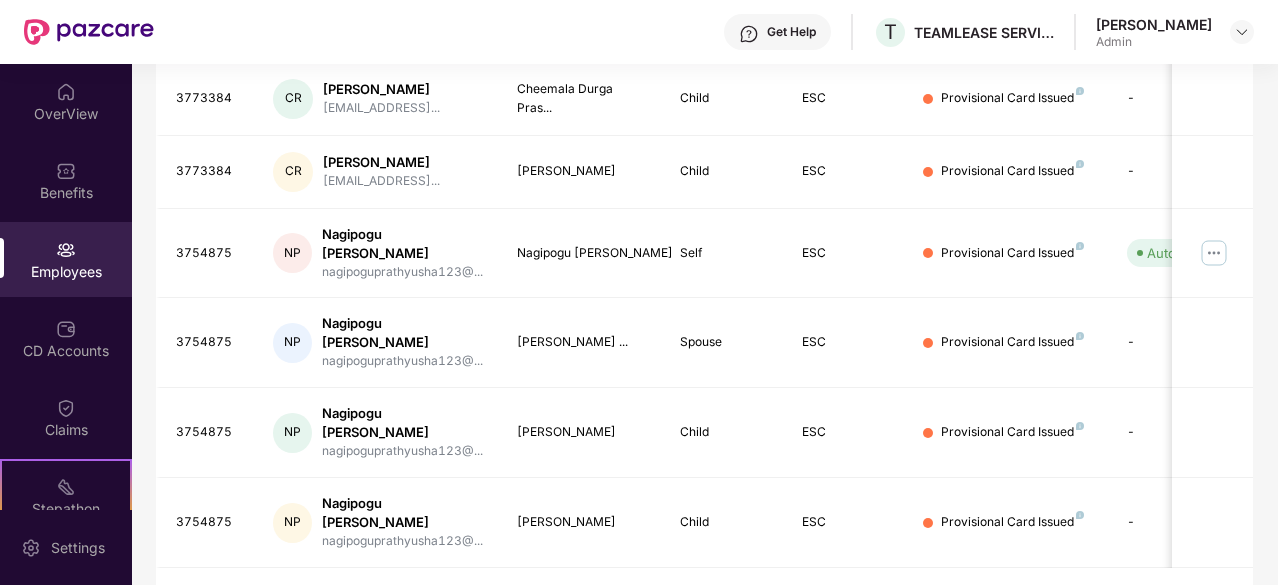 click on "2" at bounding box center [1037, 603] 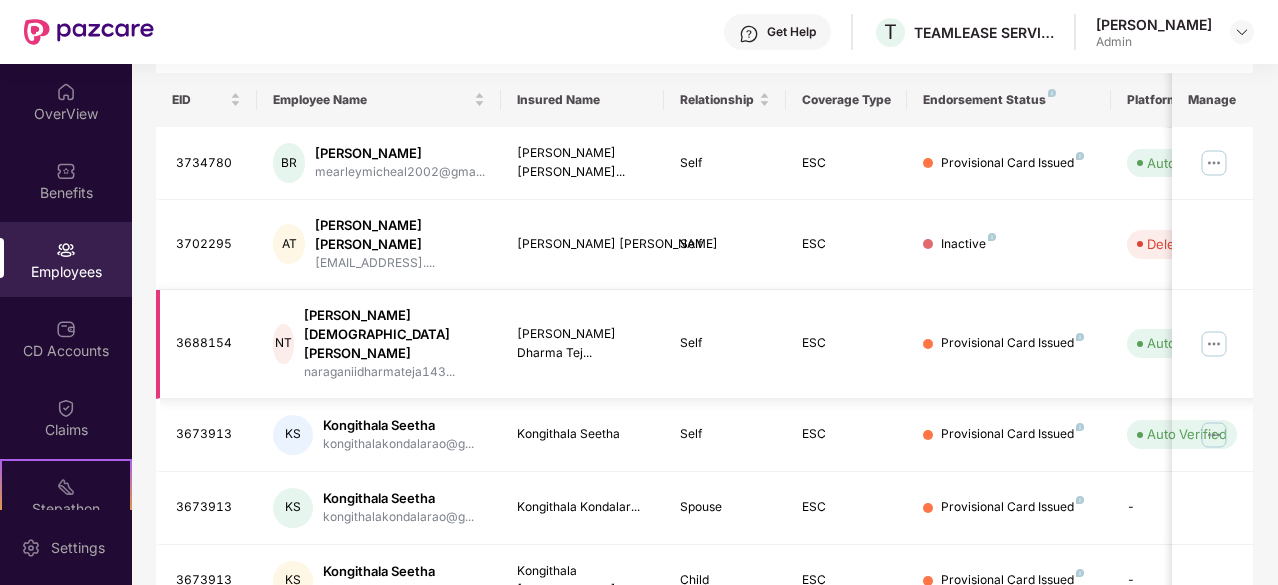 scroll, scrollTop: 656, scrollLeft: 0, axis: vertical 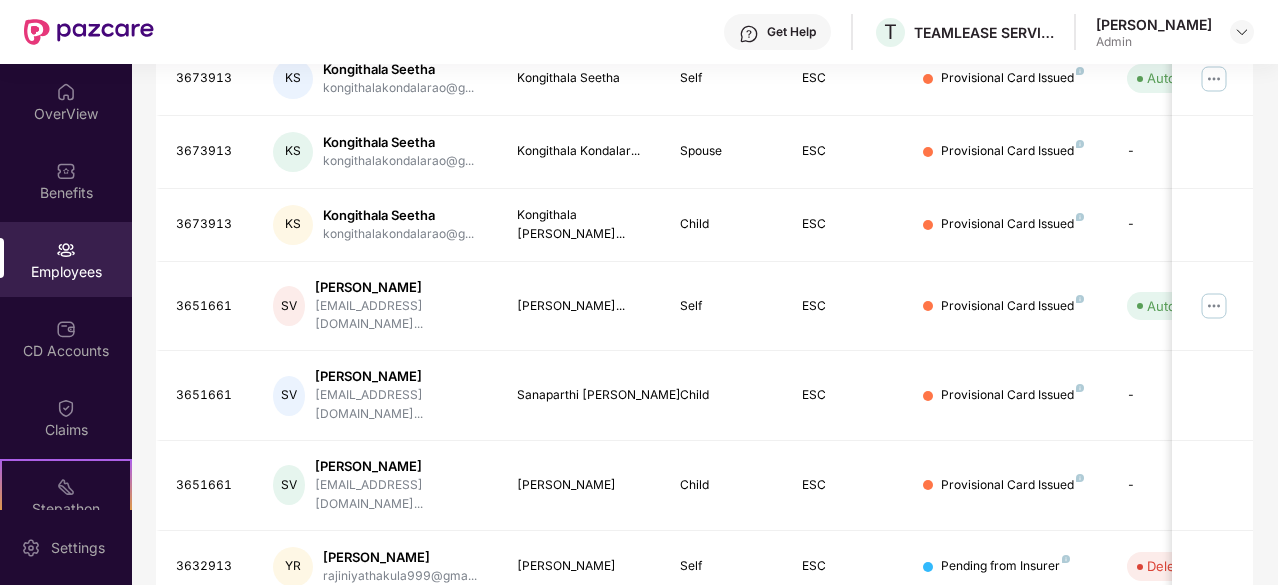 click on "3" at bounding box center (1069, 639) 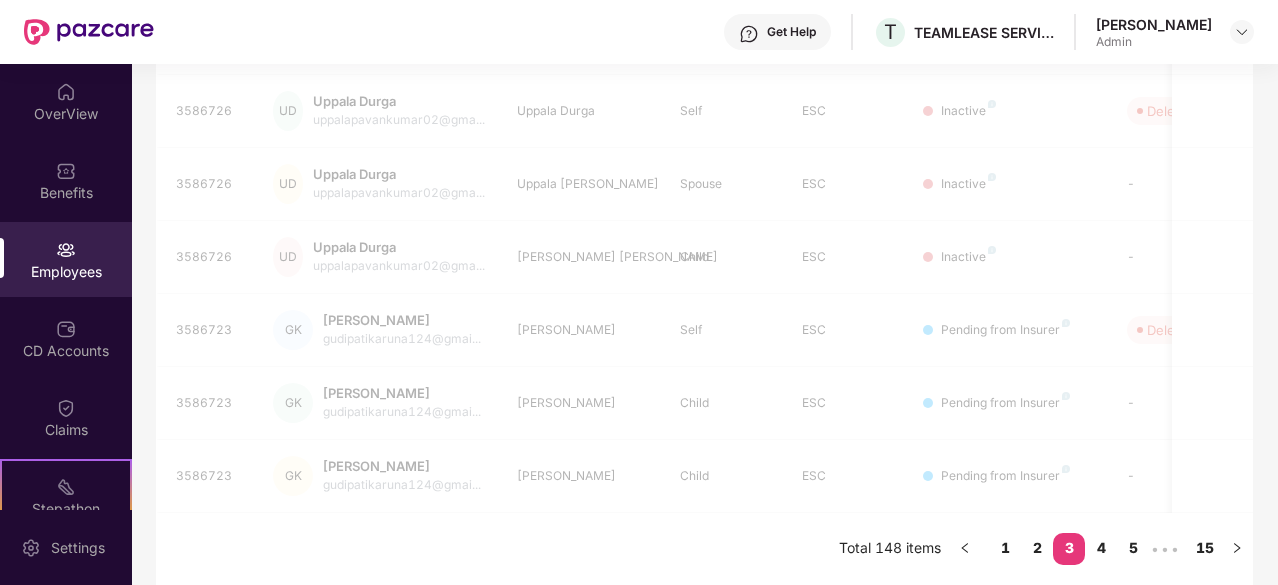 scroll, scrollTop: 639, scrollLeft: 0, axis: vertical 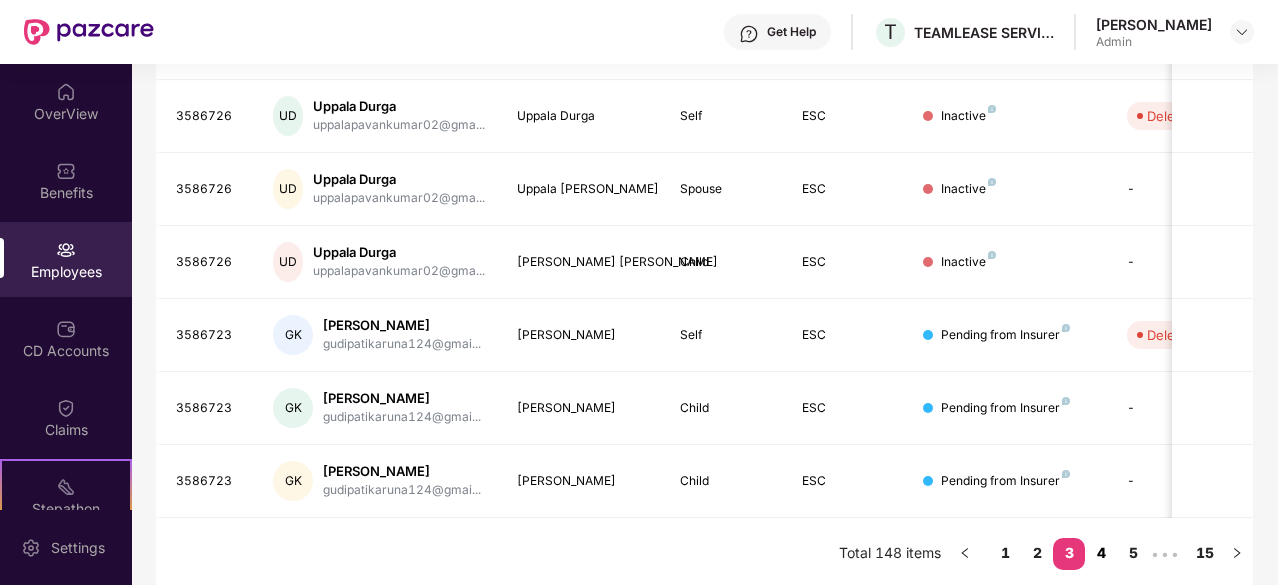 click on "4" at bounding box center (1101, 553) 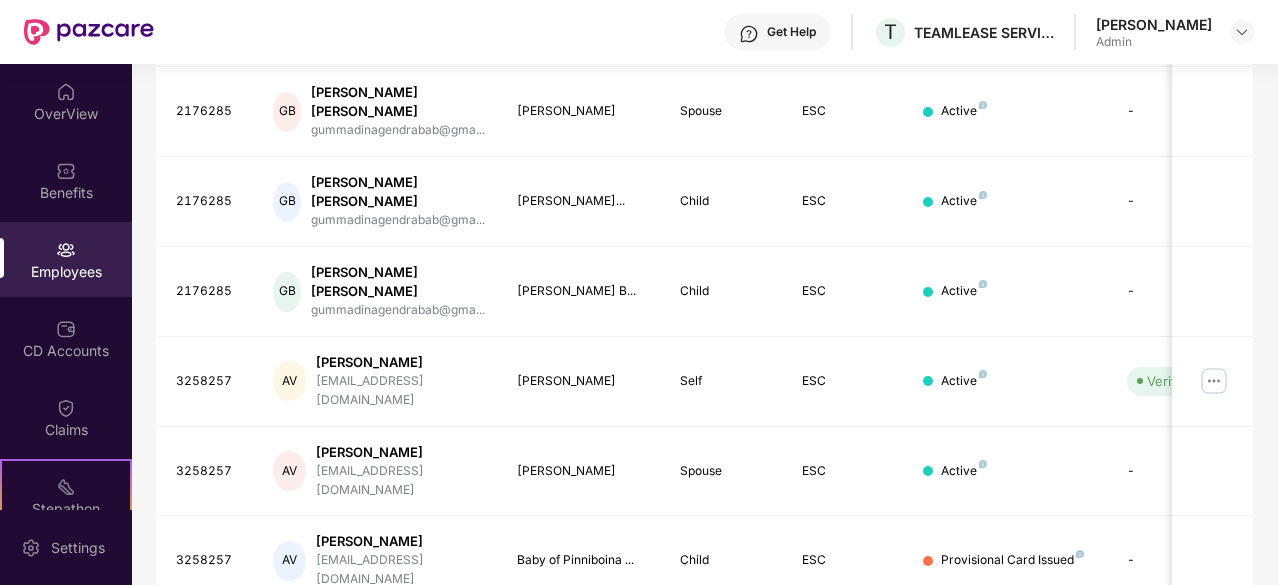 scroll, scrollTop: 639, scrollLeft: 0, axis: vertical 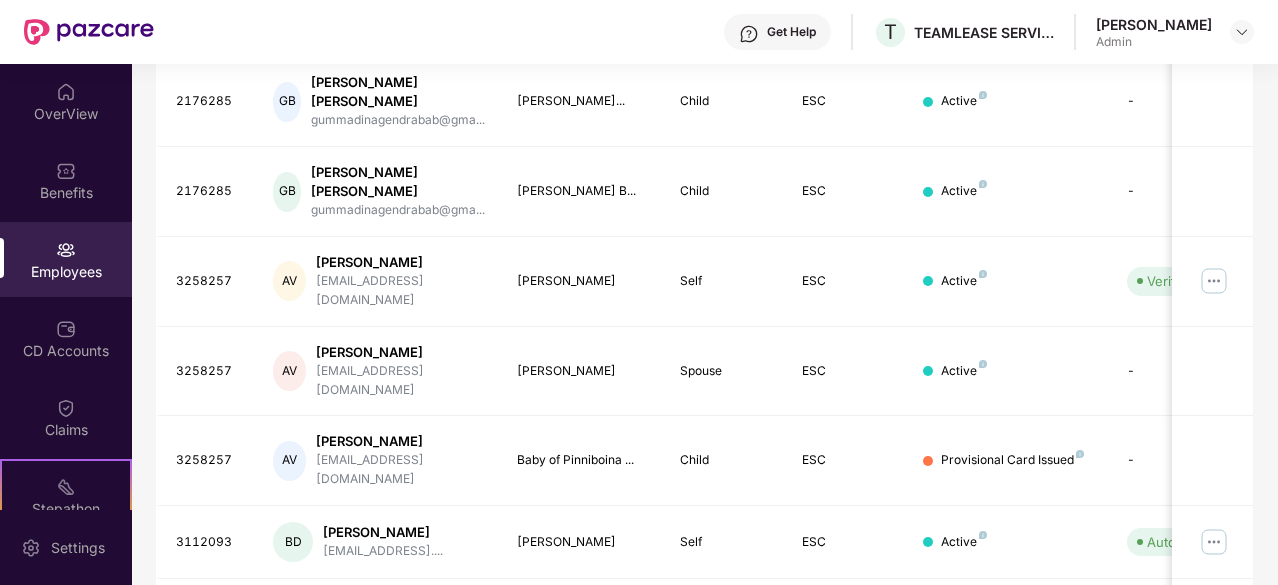 click on "3" at bounding box center (1037, 704) 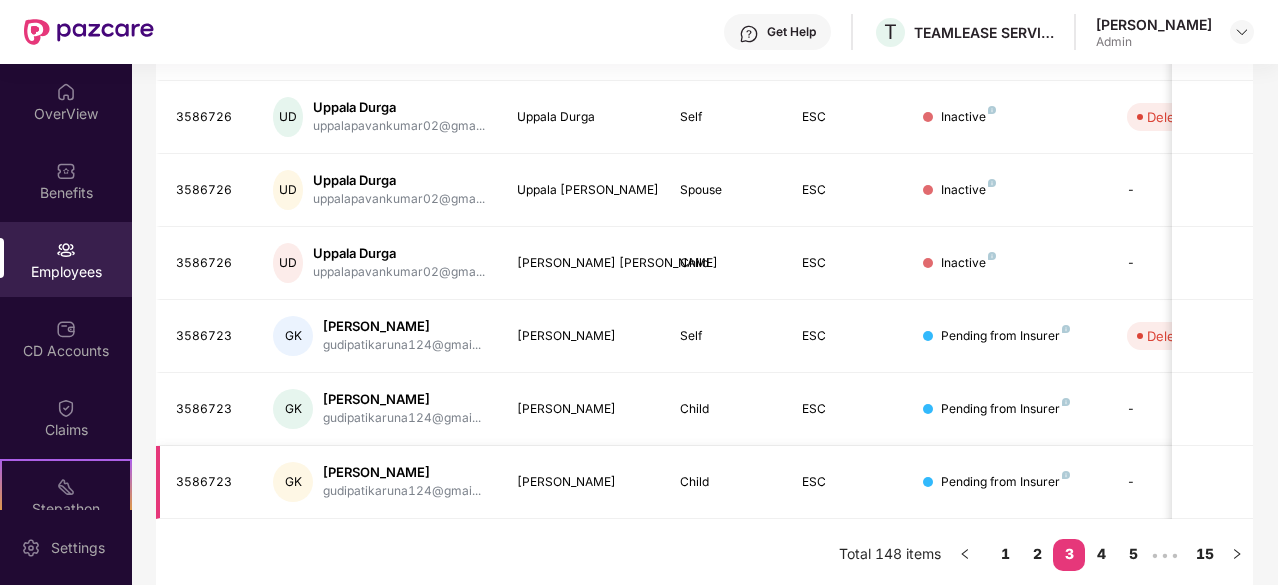 scroll, scrollTop: 639, scrollLeft: 0, axis: vertical 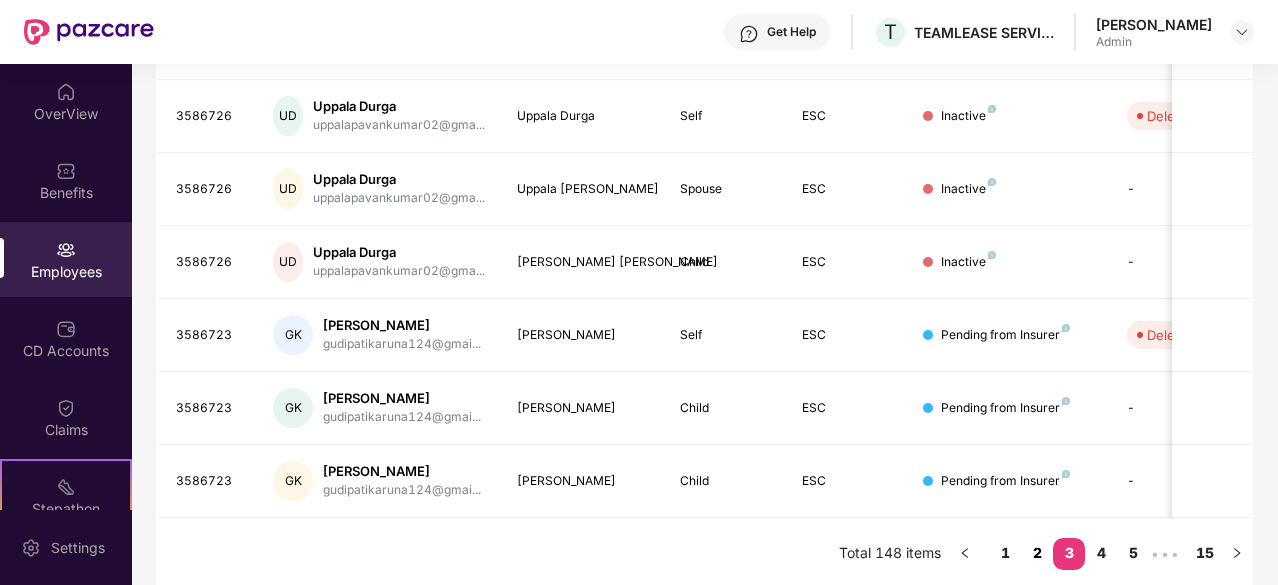 click on "2" at bounding box center (1037, 553) 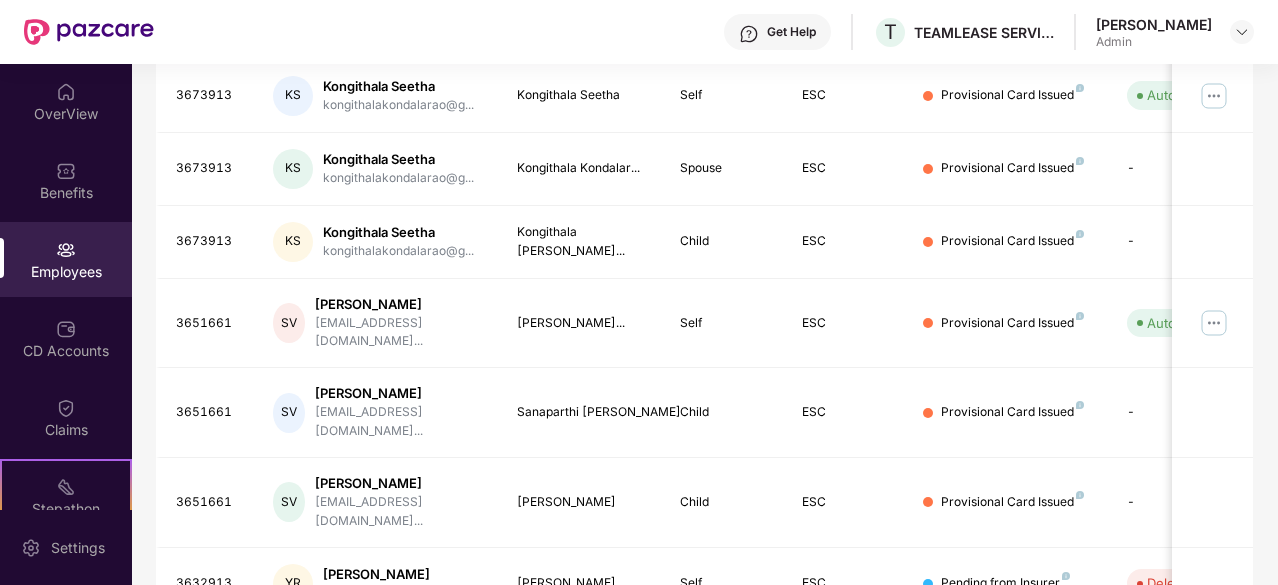 scroll, scrollTop: 656, scrollLeft: 0, axis: vertical 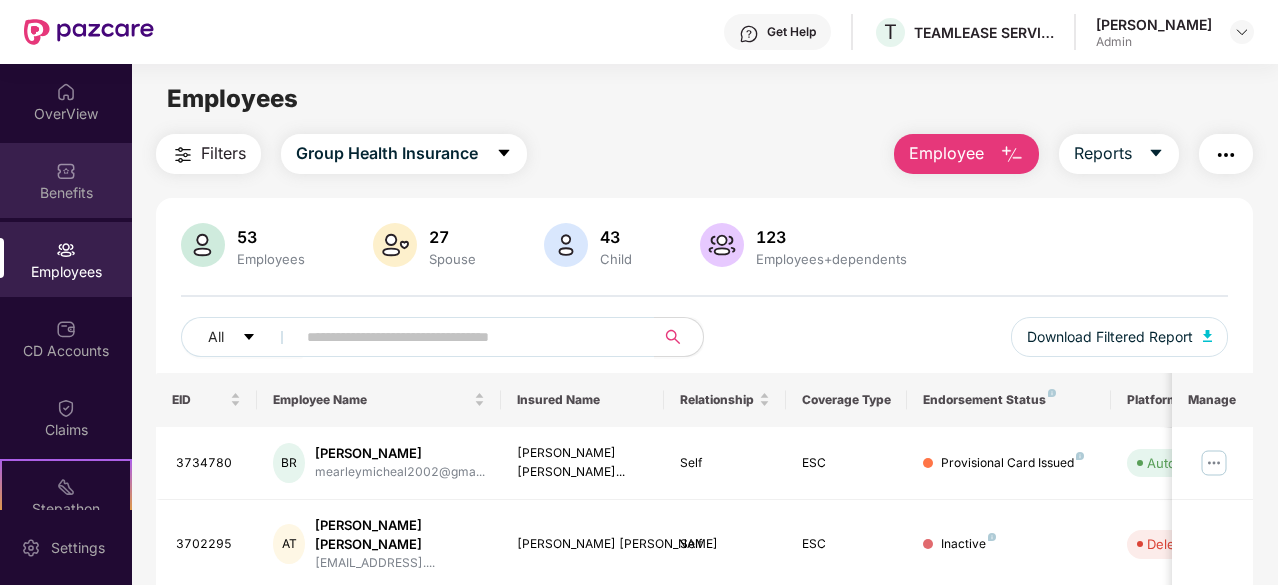 click on "Benefits" at bounding box center (66, 193) 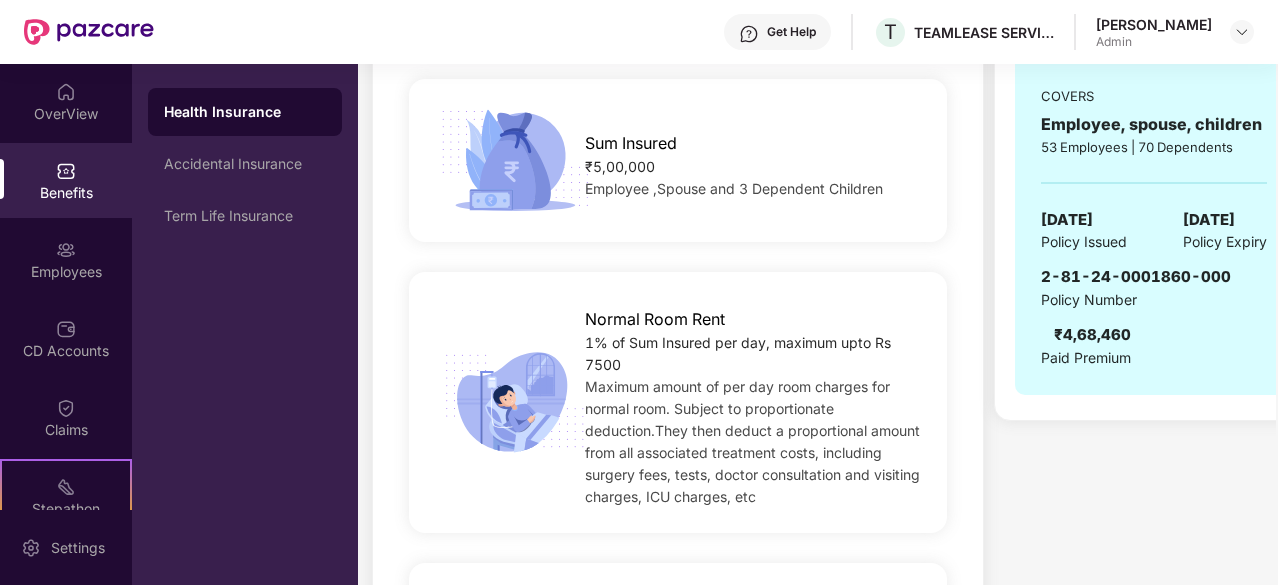 scroll, scrollTop: 0, scrollLeft: 0, axis: both 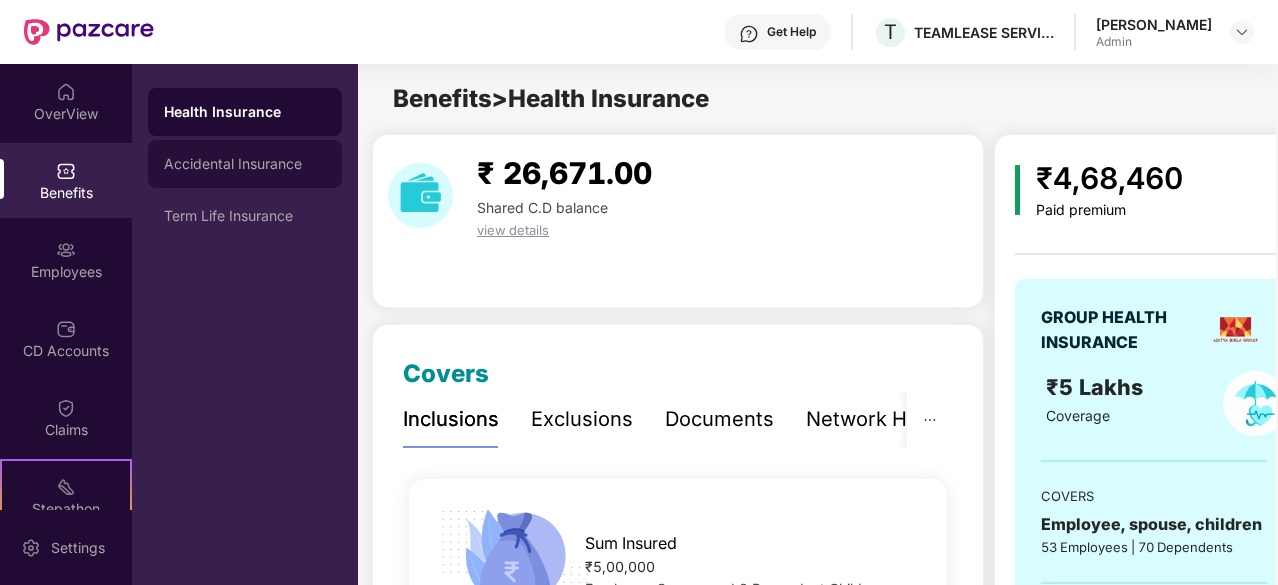 click on "Accidental Insurance" at bounding box center (245, 164) 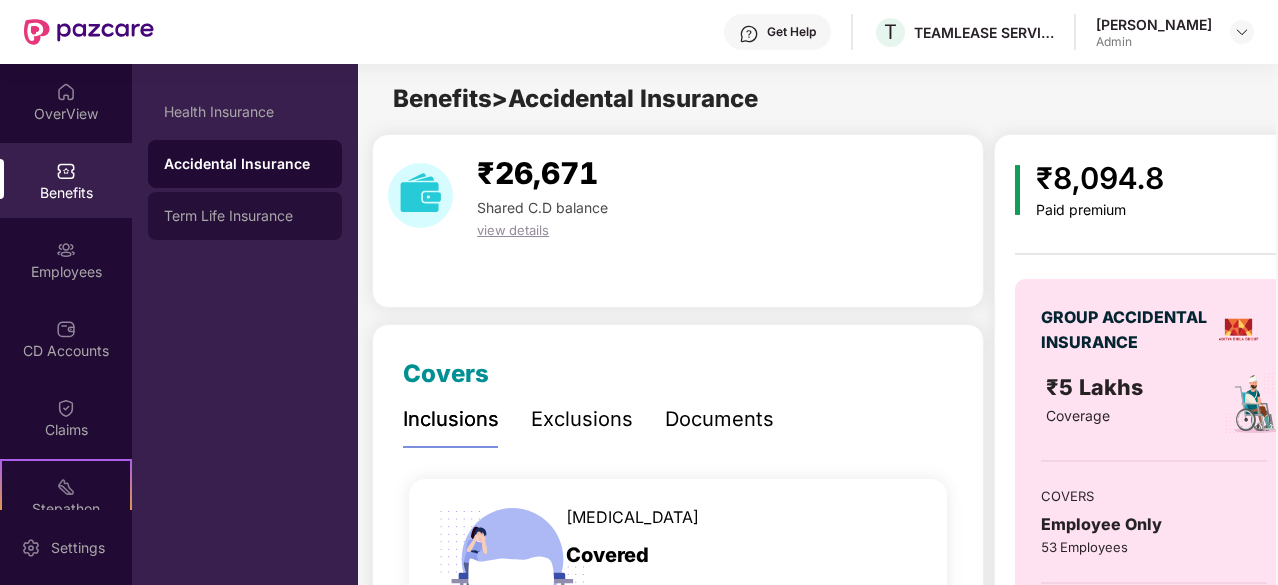 click on "Term Life Insurance" at bounding box center (245, 216) 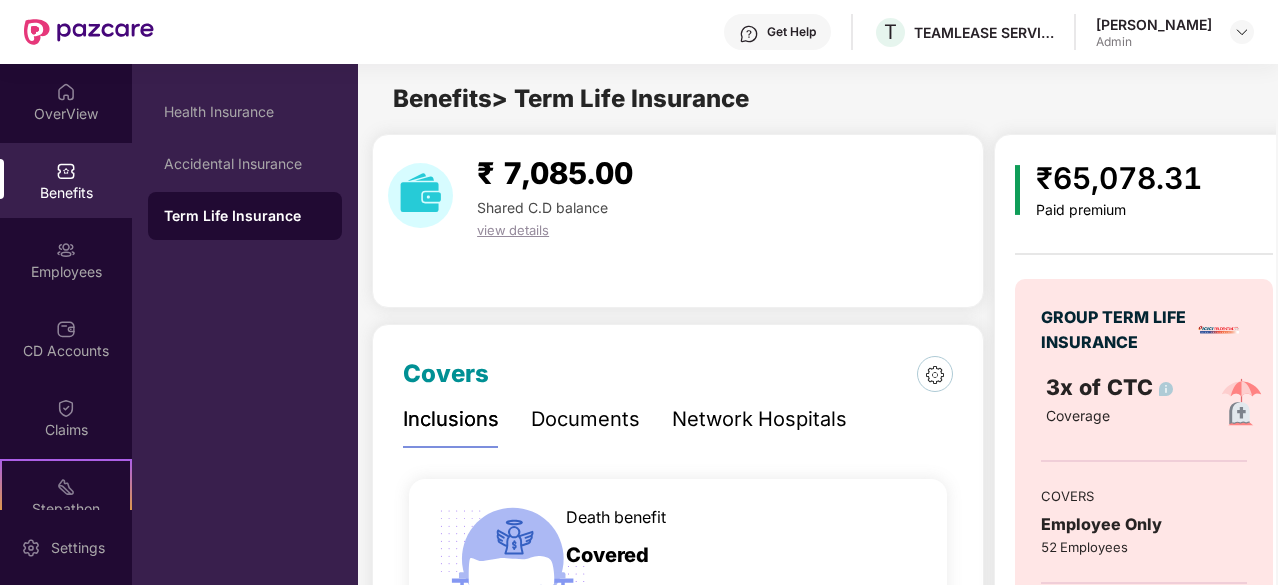 click on "Term Life Insurance" at bounding box center [245, 216] 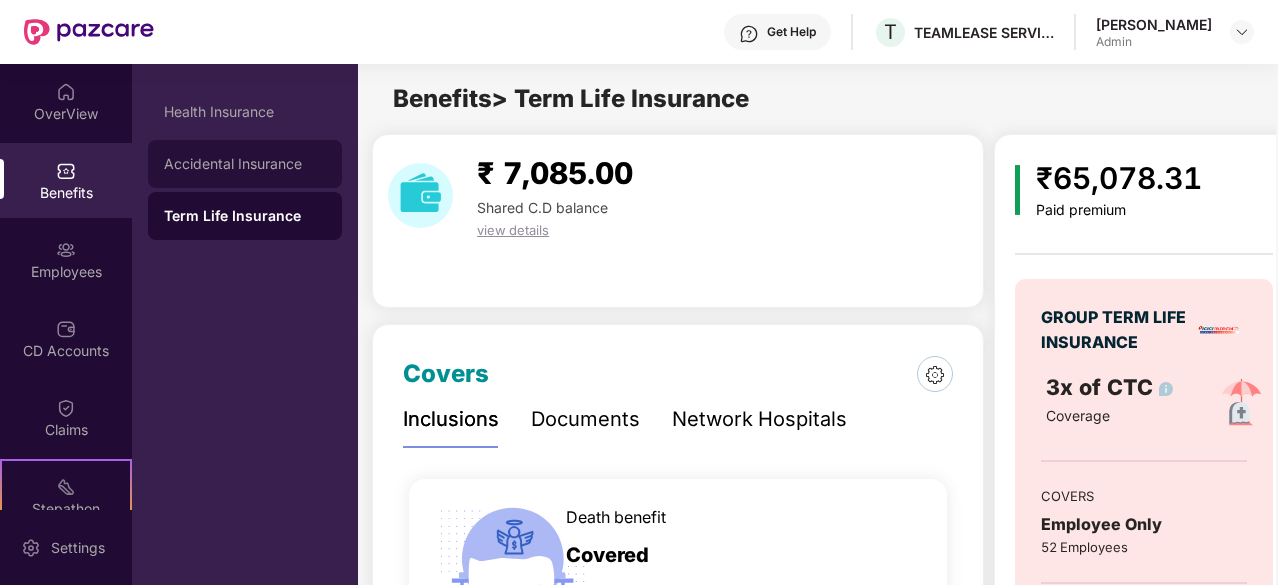 click on "Accidental Insurance" at bounding box center [245, 164] 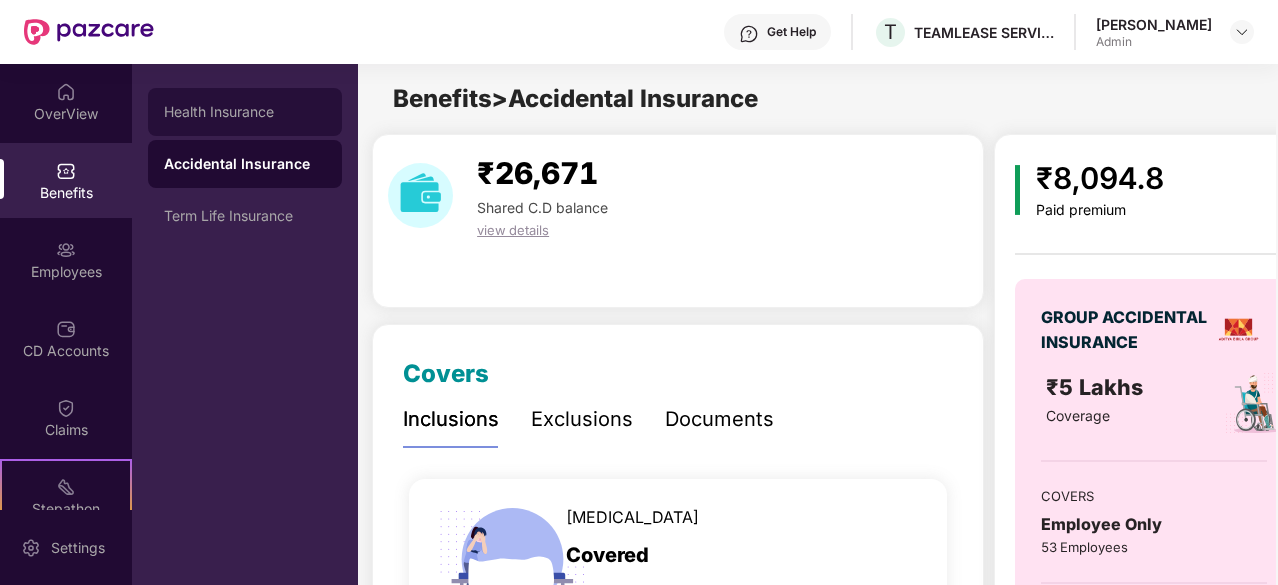click on "Health Insurance" at bounding box center [245, 112] 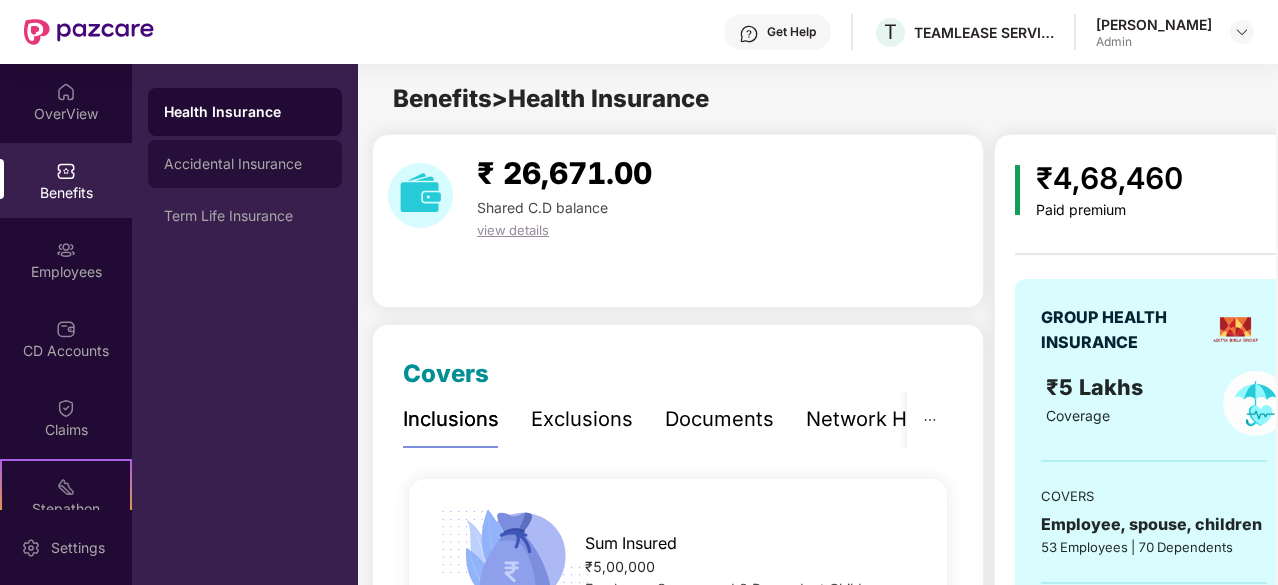 click on "Accidental Insurance" at bounding box center [245, 164] 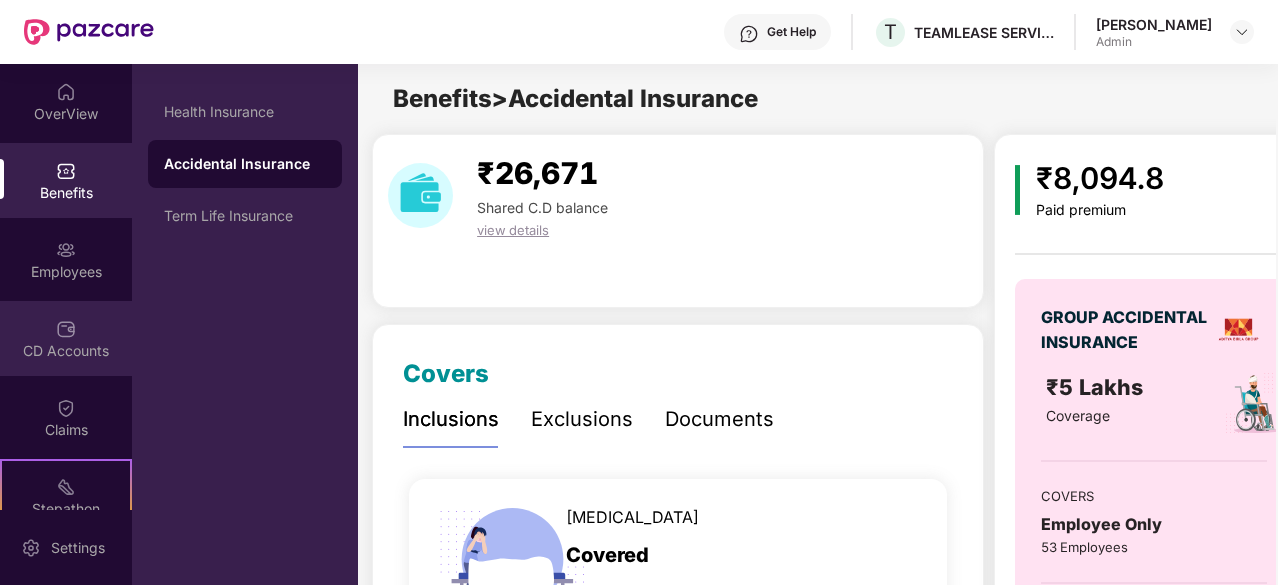 click on "CD Accounts" at bounding box center (66, 351) 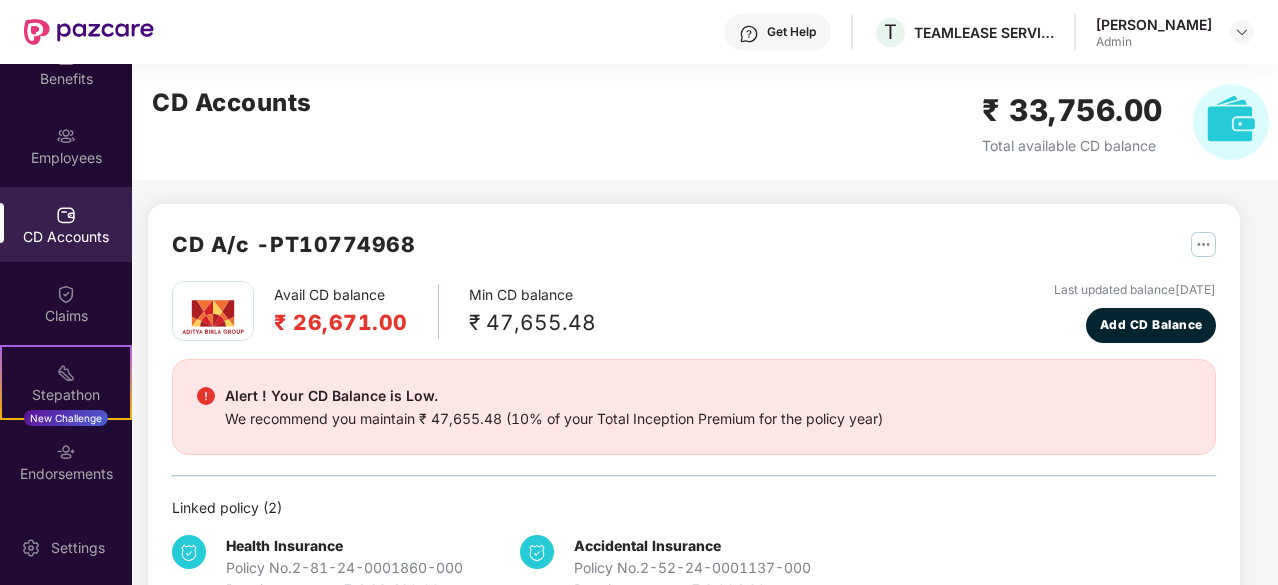 scroll, scrollTop: 185, scrollLeft: 0, axis: vertical 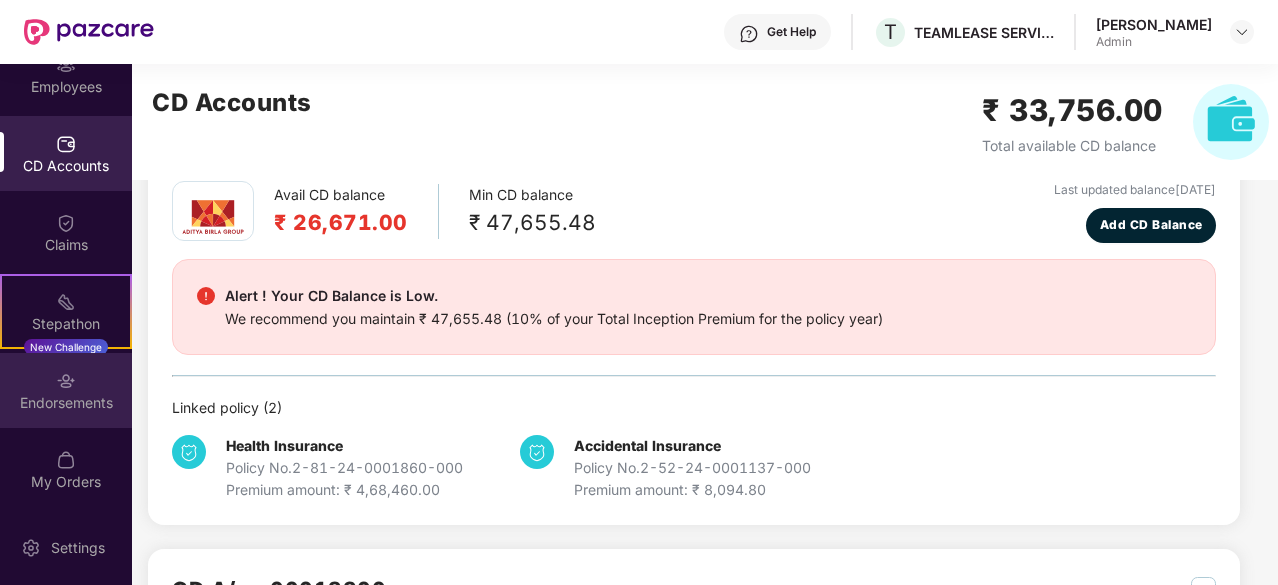 click on "Endorsements" at bounding box center [66, 403] 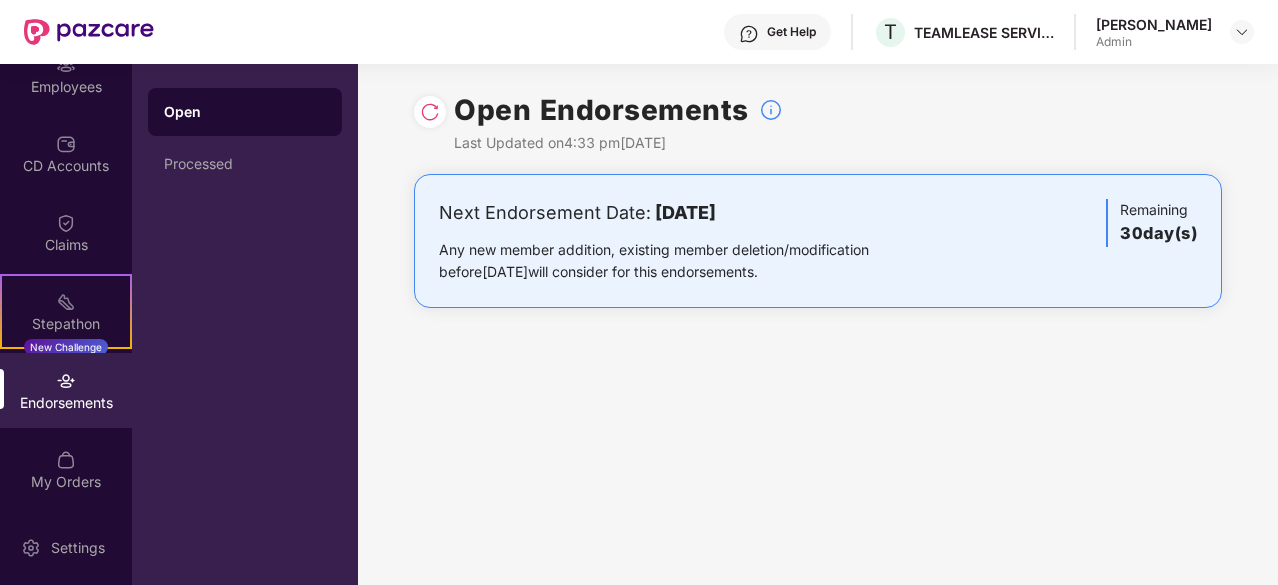 click at bounding box center [430, 112] 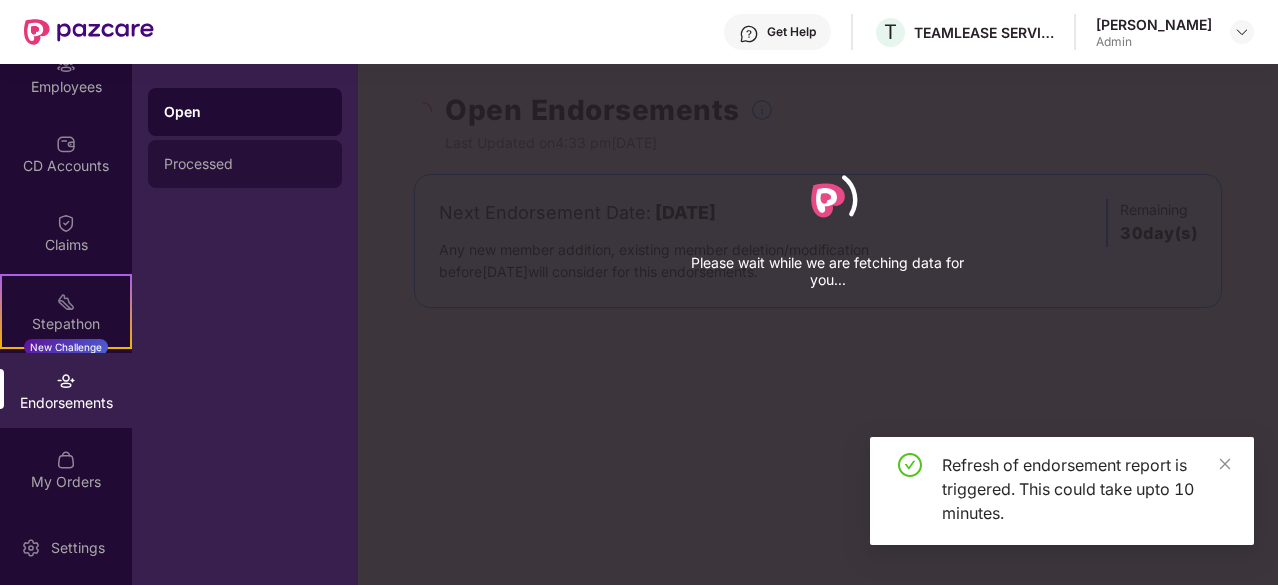 click on "Processed" at bounding box center [245, 164] 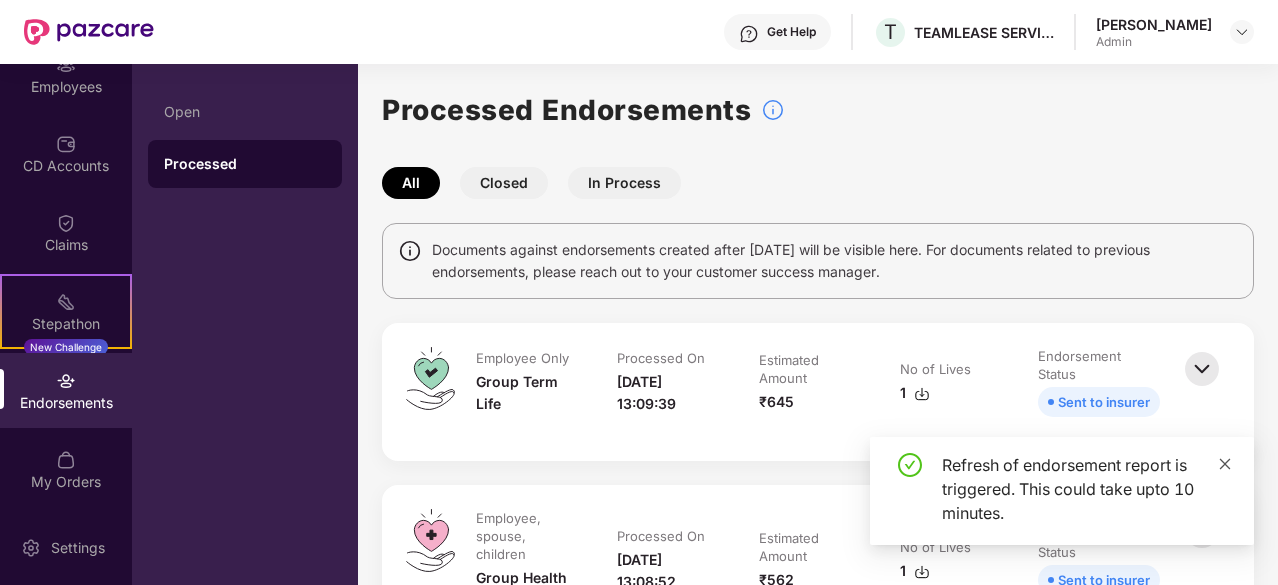 click at bounding box center (1225, 464) 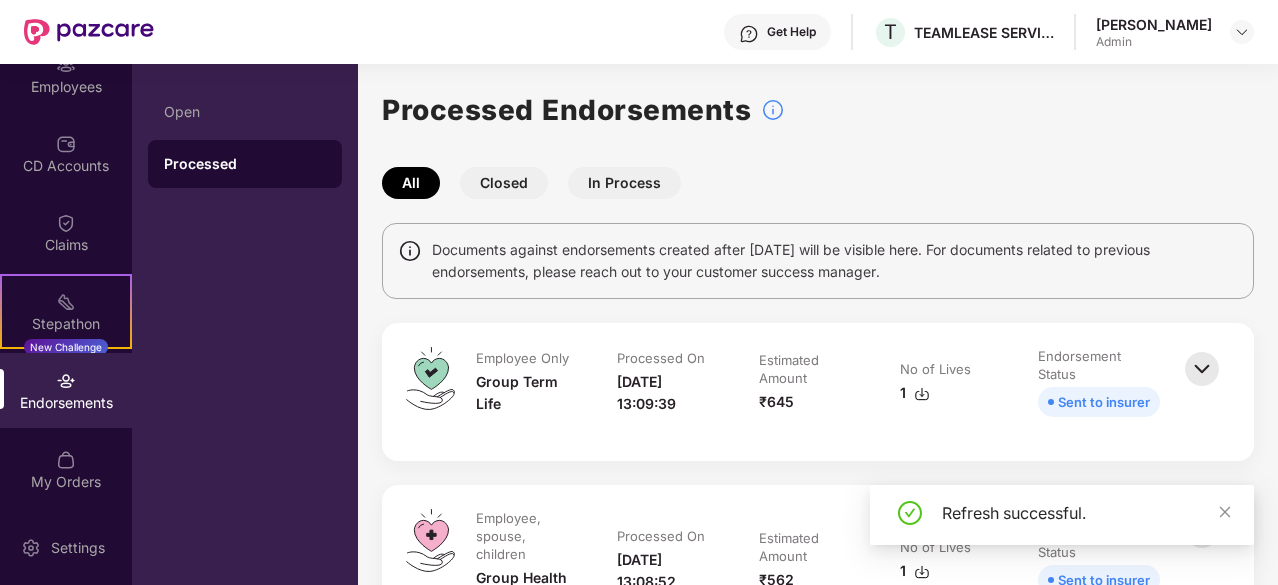 click on "In Process" at bounding box center [624, 183] 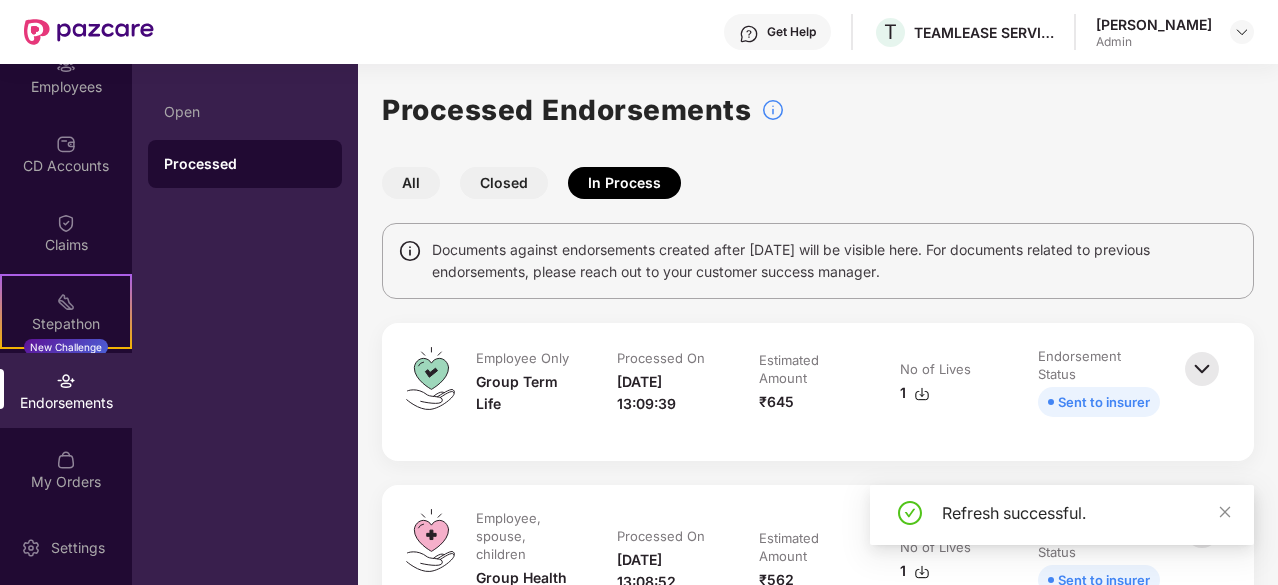 click on "Closed" at bounding box center (504, 183) 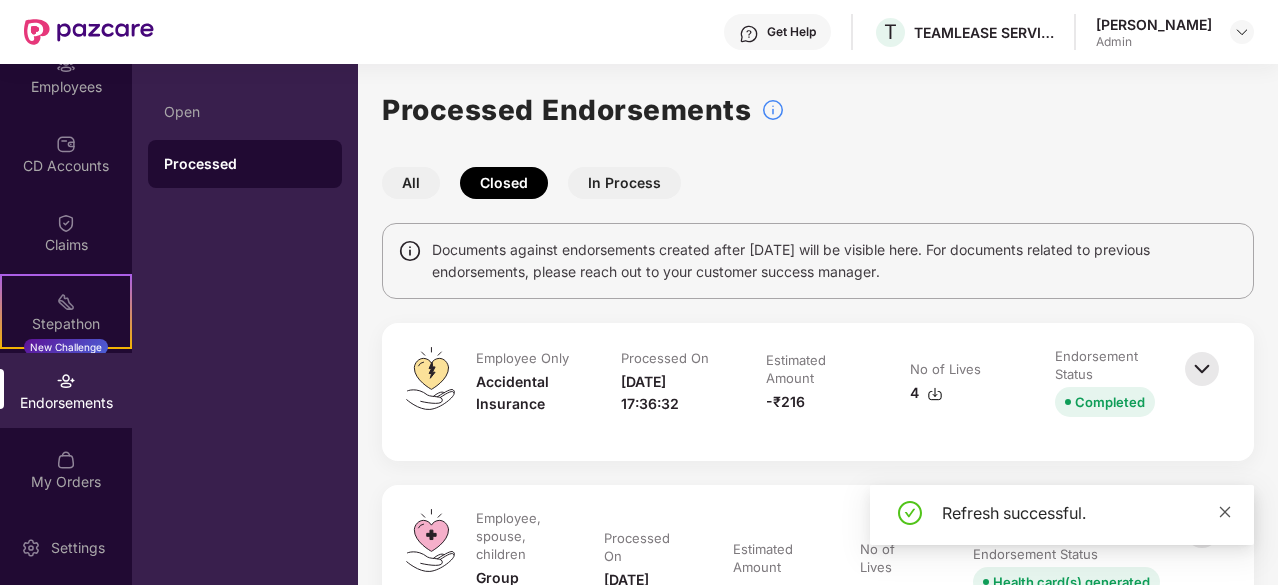 click 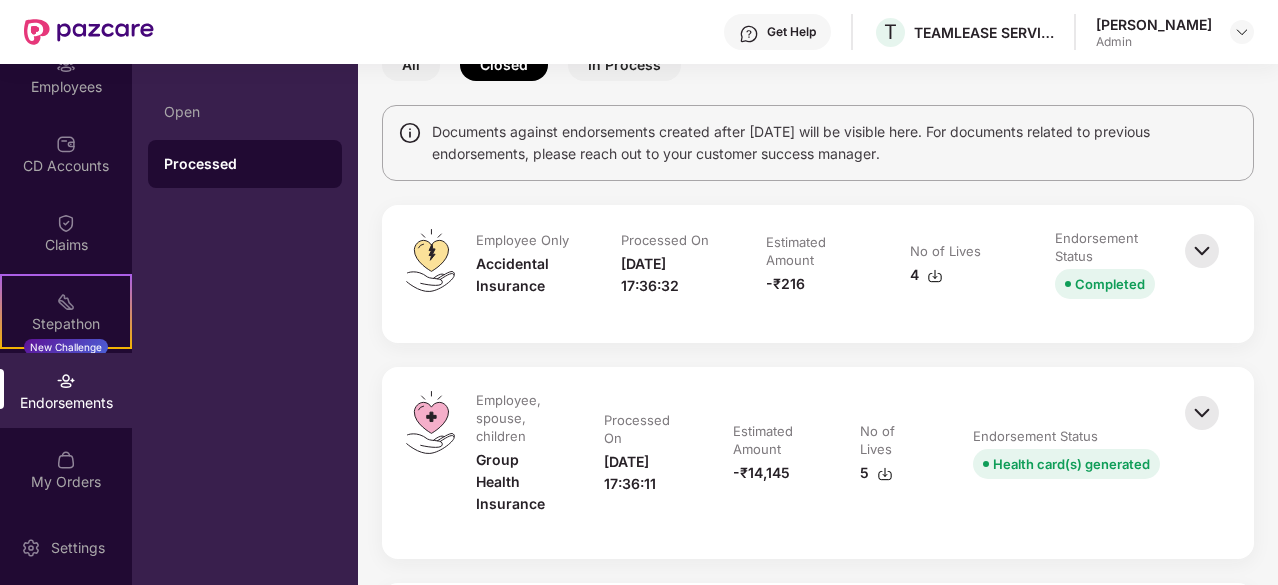 scroll, scrollTop: 0, scrollLeft: 0, axis: both 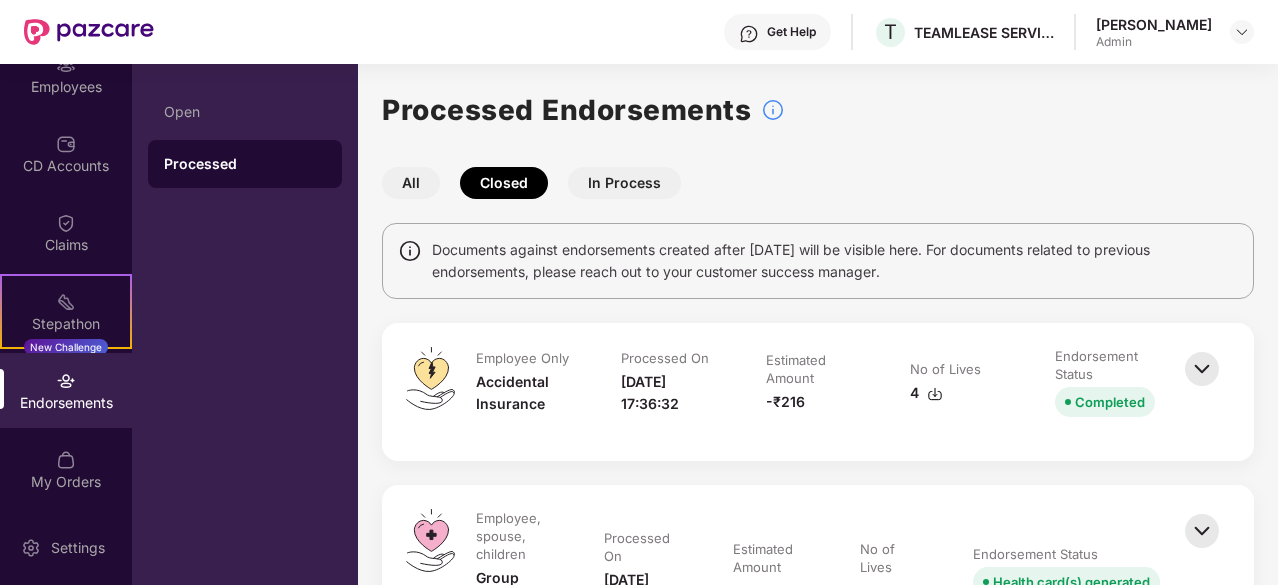 click on "In Process" at bounding box center [624, 183] 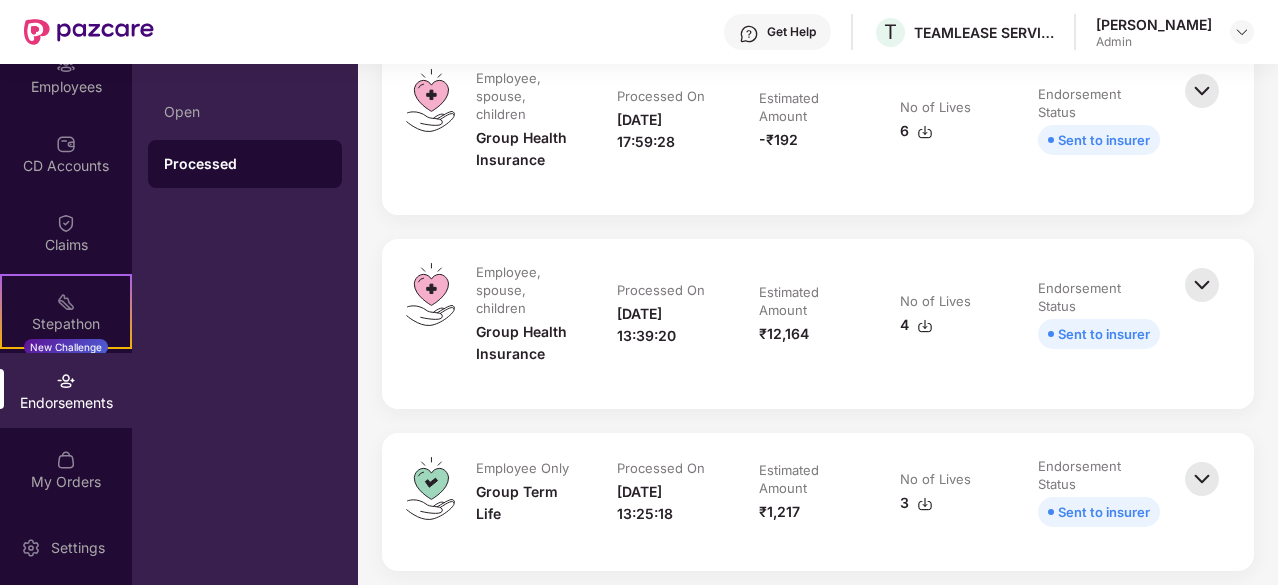 scroll, scrollTop: 2800, scrollLeft: 0, axis: vertical 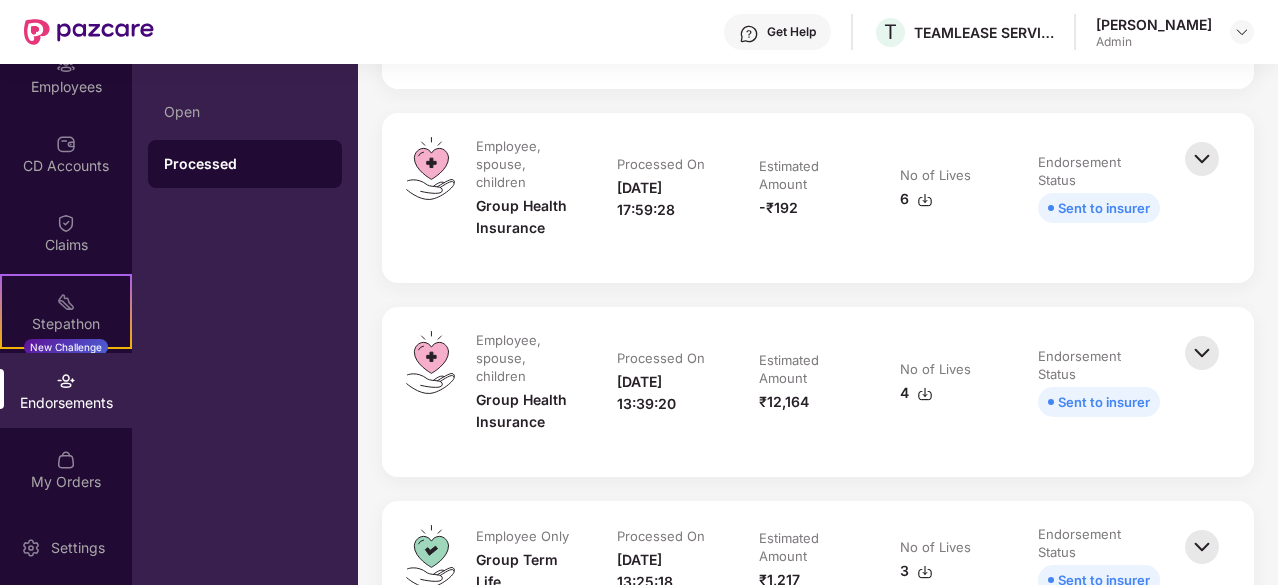 click at bounding box center [1202, 353] 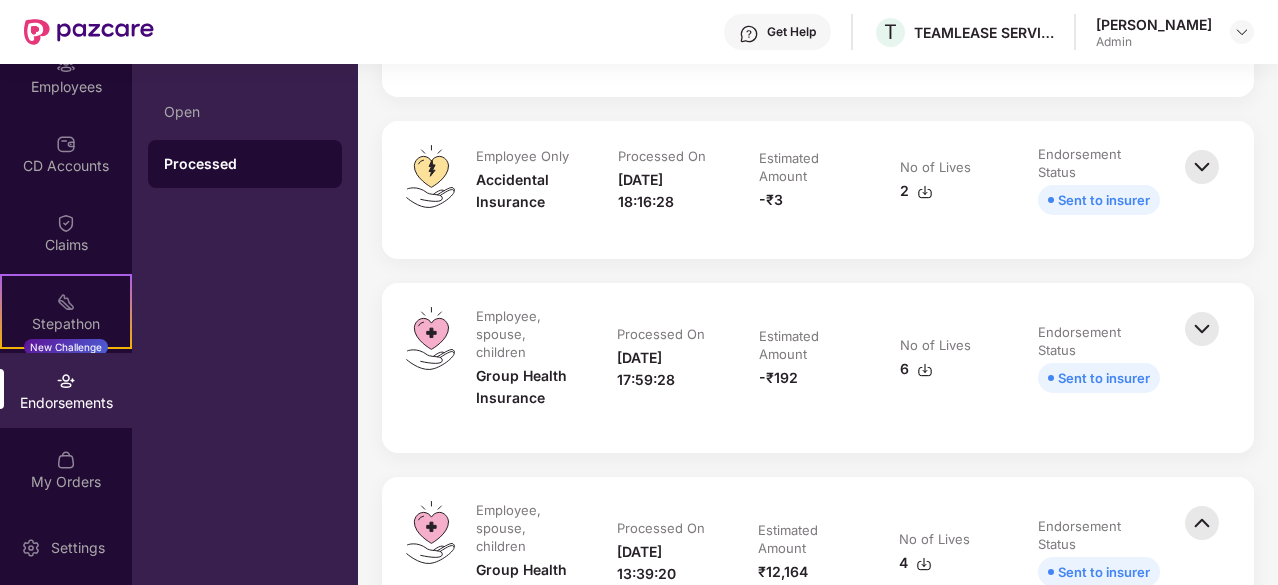 scroll, scrollTop: 2600, scrollLeft: 0, axis: vertical 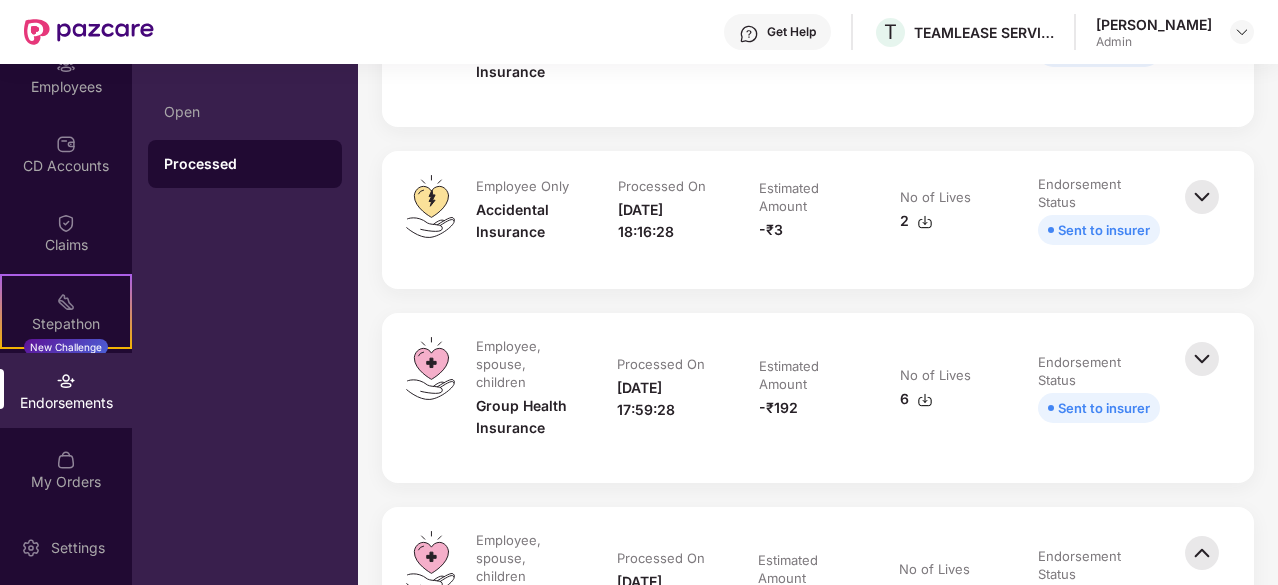 click at bounding box center [1202, 359] 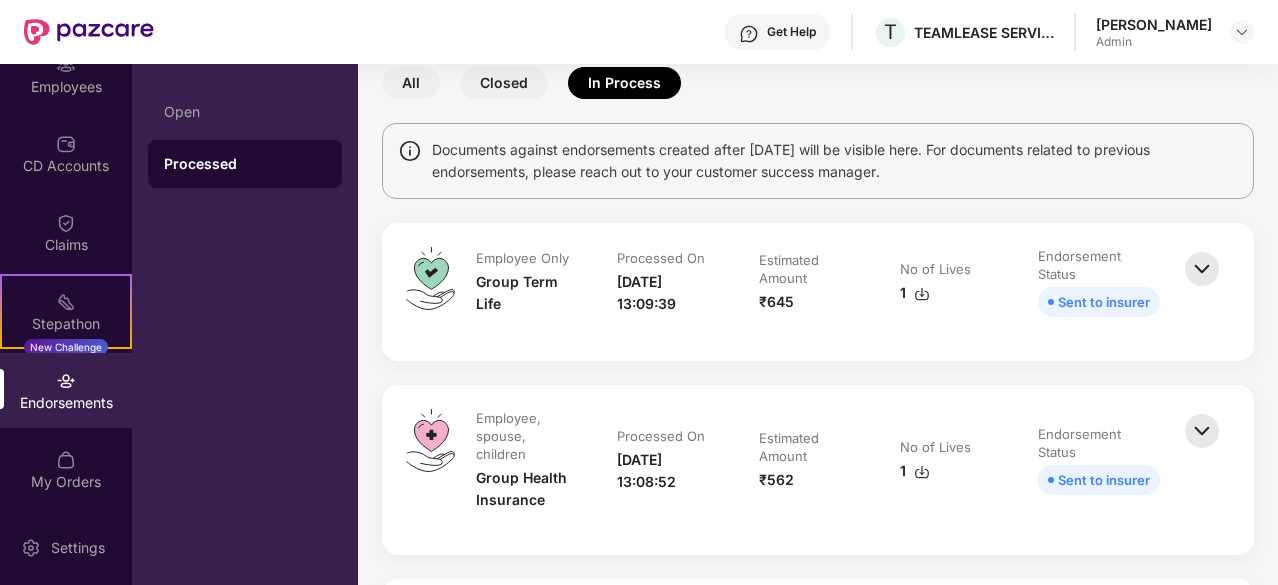 scroll, scrollTop: 0, scrollLeft: 0, axis: both 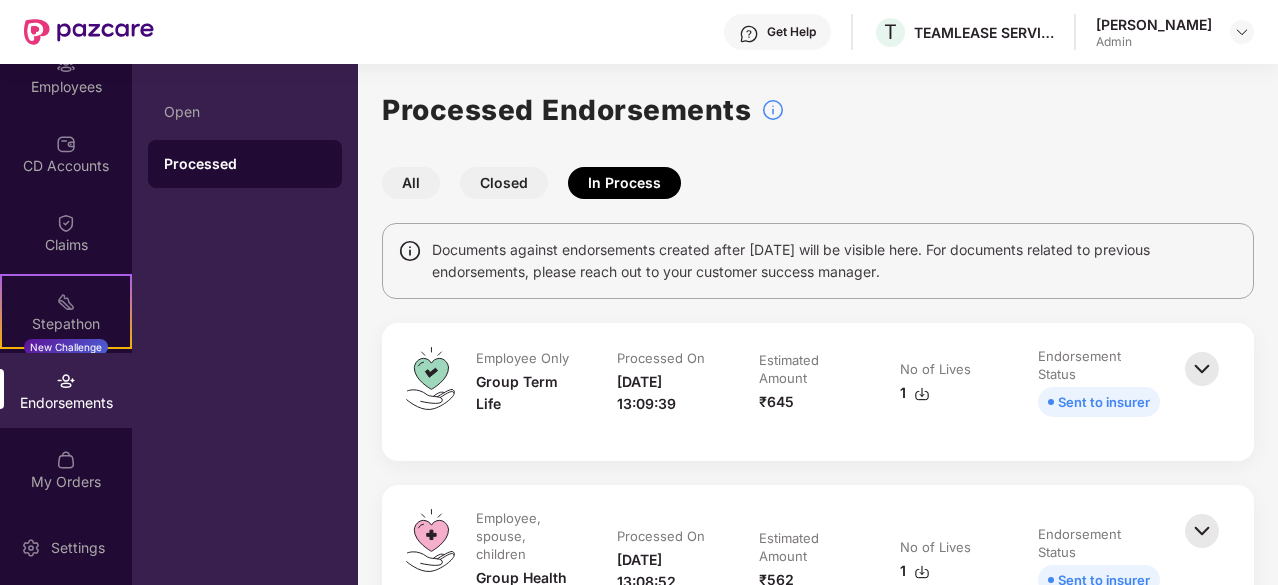 click at bounding box center [410, 251] 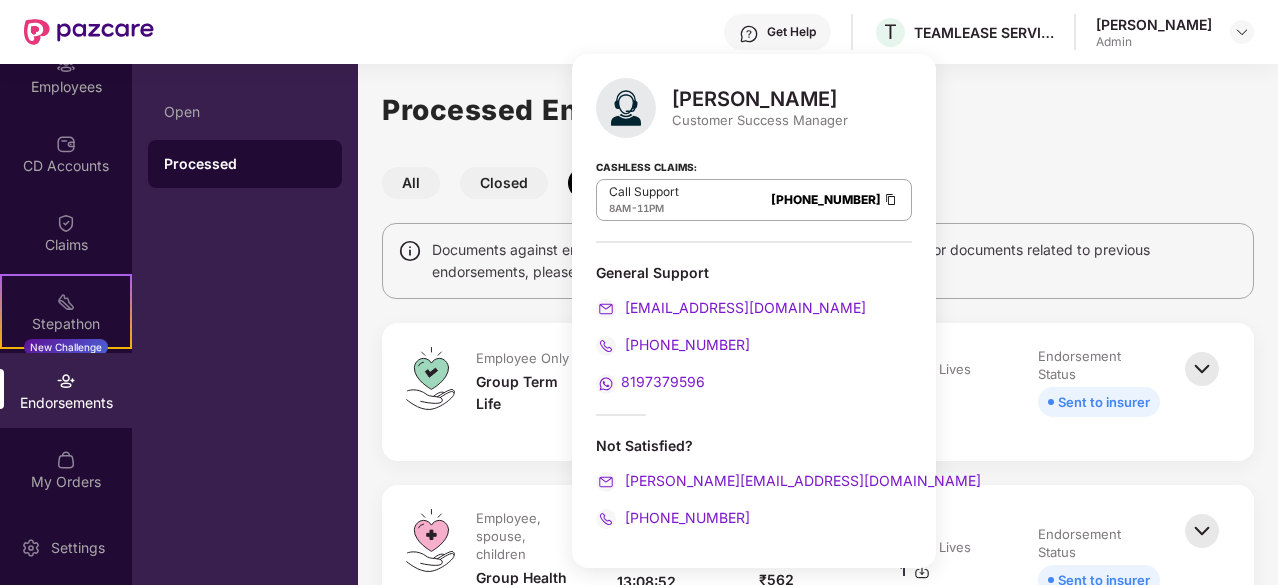 click on "Processed Endorsements All   Closed   In Process   Documents against endorsements created after 19th Jan'24 will be visible here. For documents related to previous endorsements, please reach out to your customer success manager. Employee Only Group Term Life Processed On 11-Jul-2025 13:09:39 Estimated Amount ₹645 No of Lives 1   Endorsement Status Sent to insurer Employee, spouse, children Group Health Insurance Processed On 11-Jul-2025 13:08:52 Estimated Amount ₹562 No of Lives 1   Endorsement Status Sent to insurer Employee Only Accidental Insurance Processed On 11-Jul-2025 13:09:26 Estimated Amount ₹27 No of Lives 1   Endorsement Status Sent to insurer Employee Only Group Term Life Processed On 13-Jun-2025 18:09:50 Estimated Amount ₹1,555 No of Lives 3   Endorsement Status Sent to insurer Employee, spouse, children Group Health Insurance Processed On 13-Jun-2025 18:09:26 Estimated Amount ₹9,504 No of Lives 9   Endorsement Status Sent to insurer Employee Only Accidental Insurance Processed On 3" at bounding box center (818, 3249) 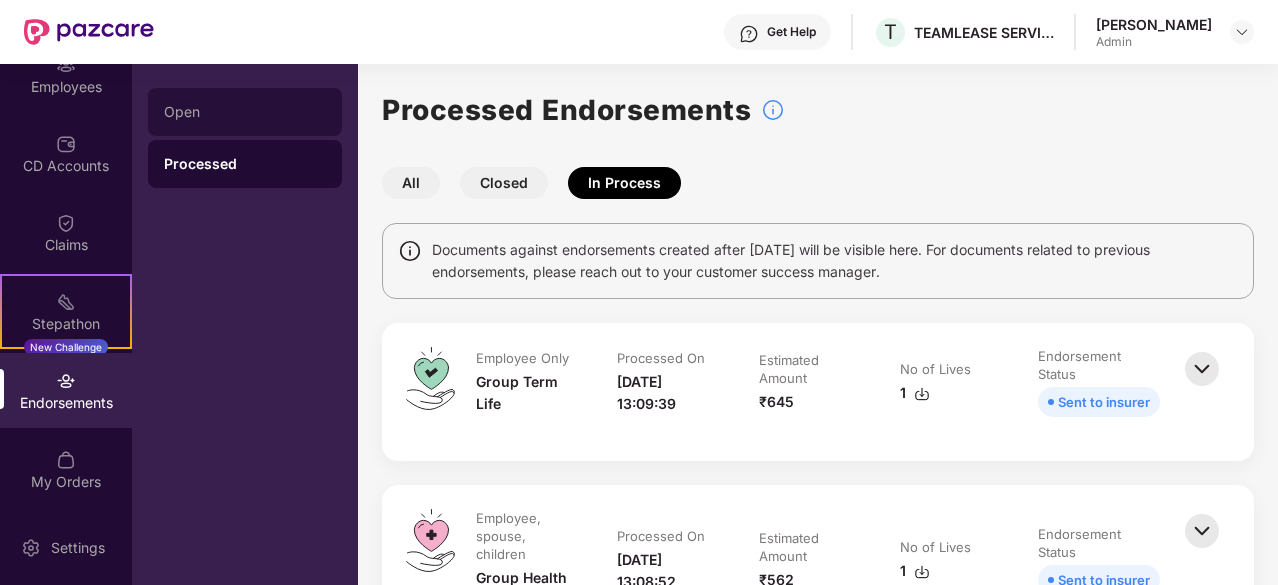 click on "Open" at bounding box center [245, 112] 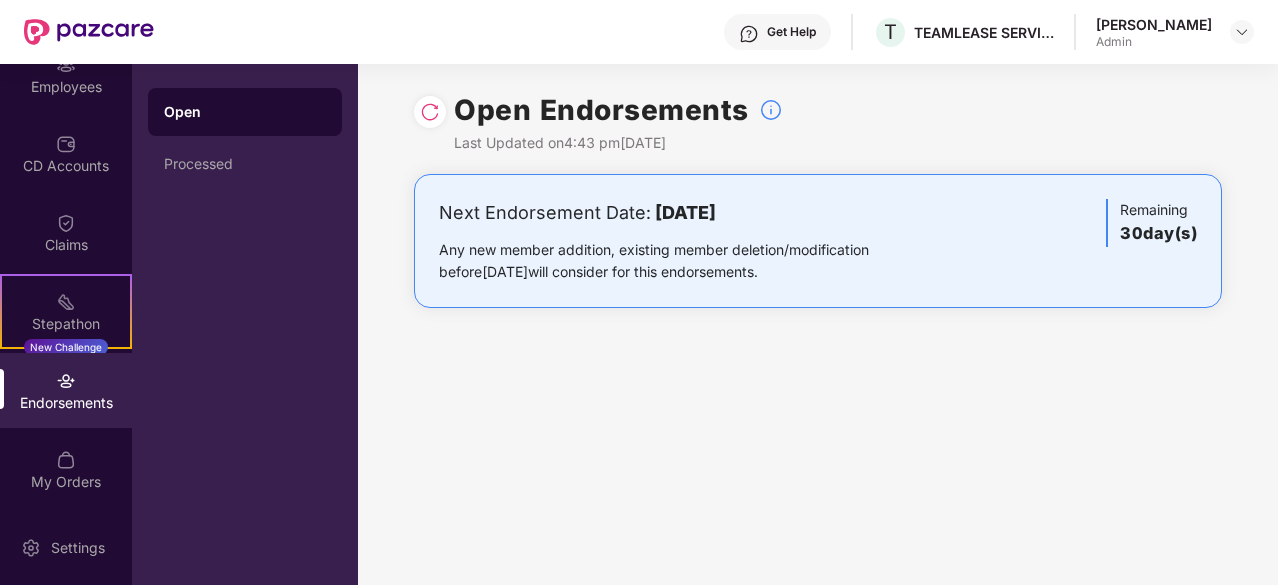 click on "Any new member addition, existing member deletion/modification before  10 August 2025  will consider for this endorsements." at bounding box center (685, 261) 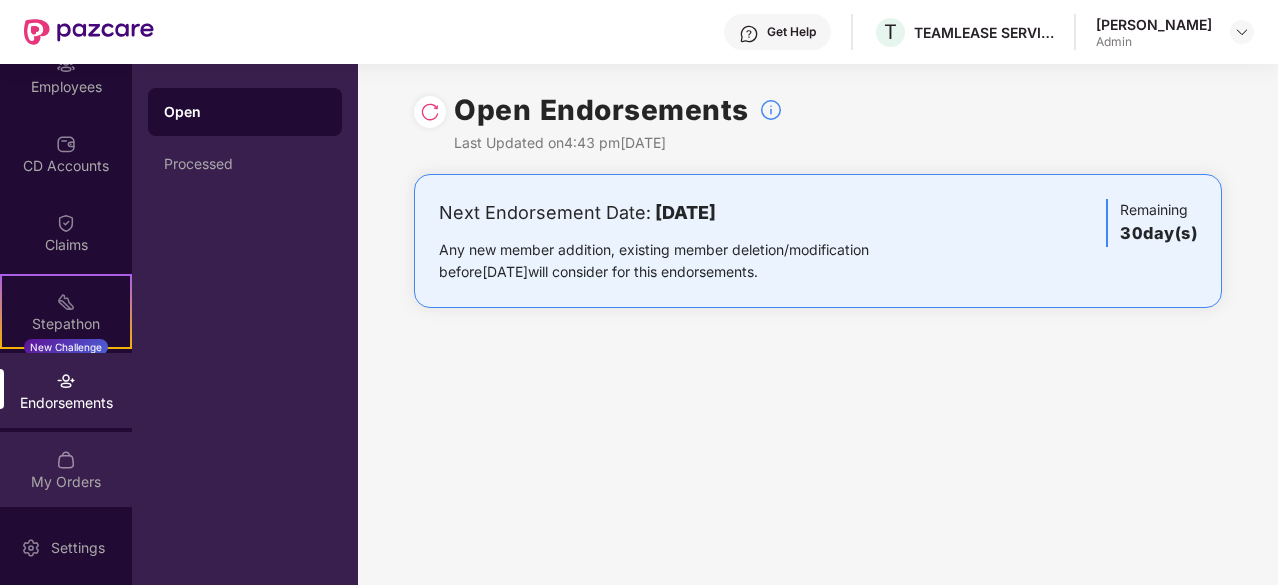 click on "My Orders" at bounding box center [66, 482] 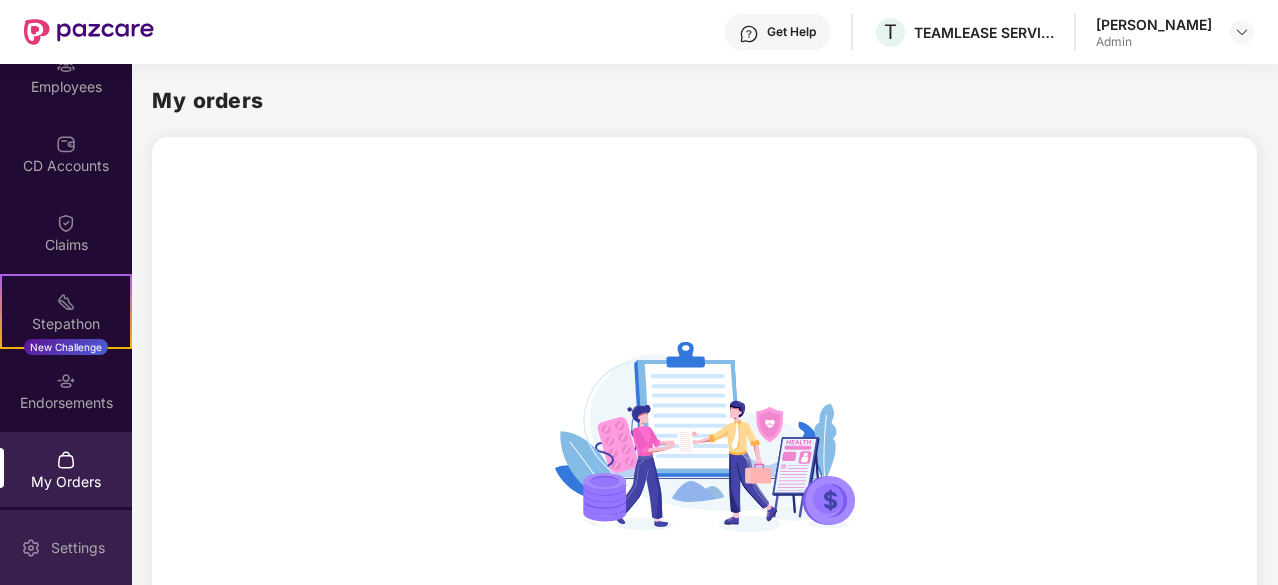 click on "Settings" at bounding box center [78, 548] 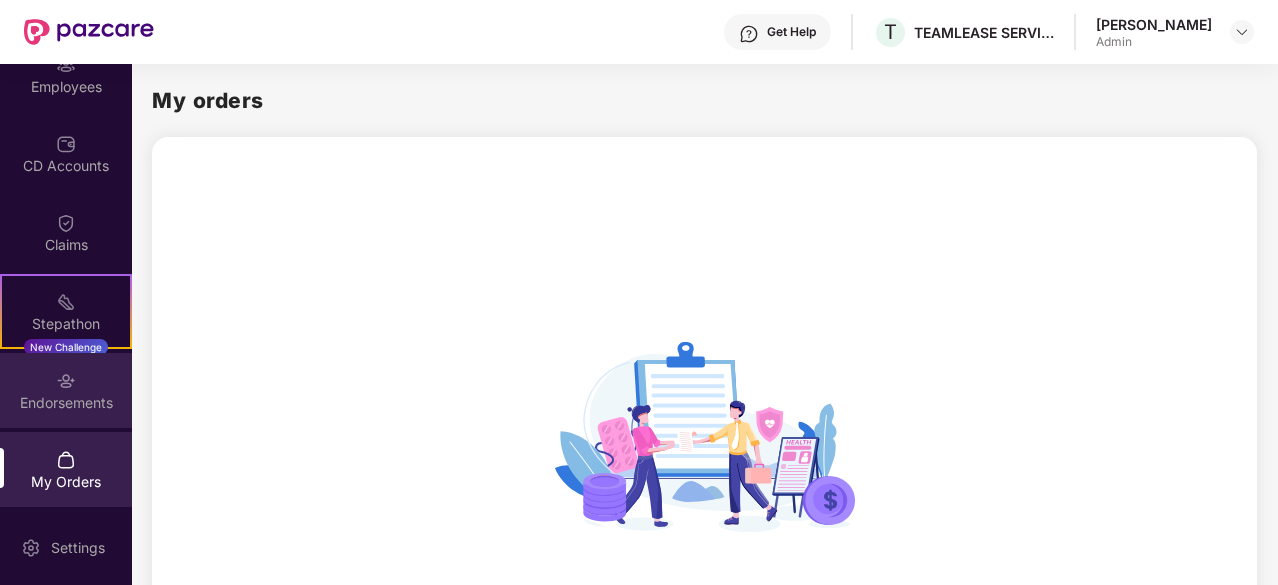 click at bounding box center [66, 381] 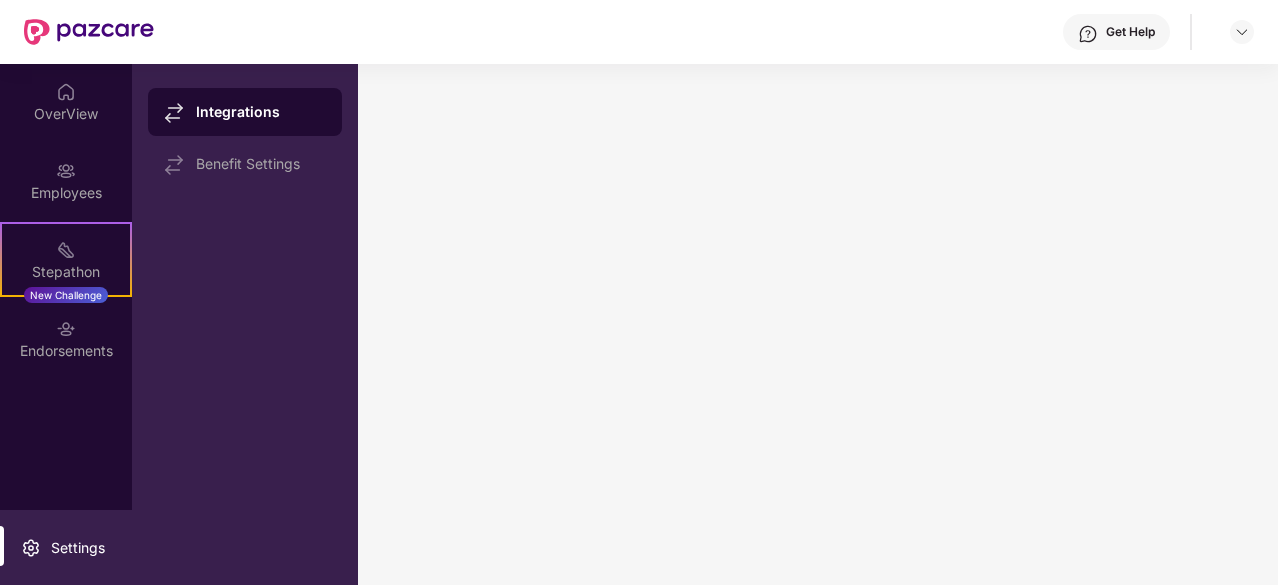 scroll, scrollTop: 0, scrollLeft: 0, axis: both 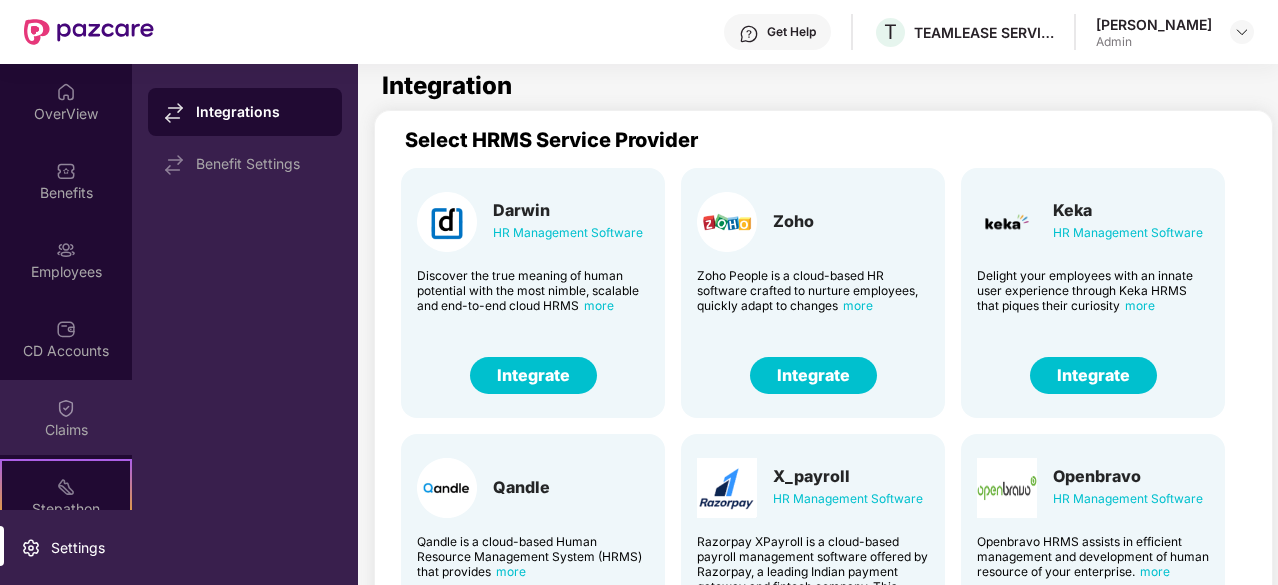 click on "Claims" at bounding box center (66, 417) 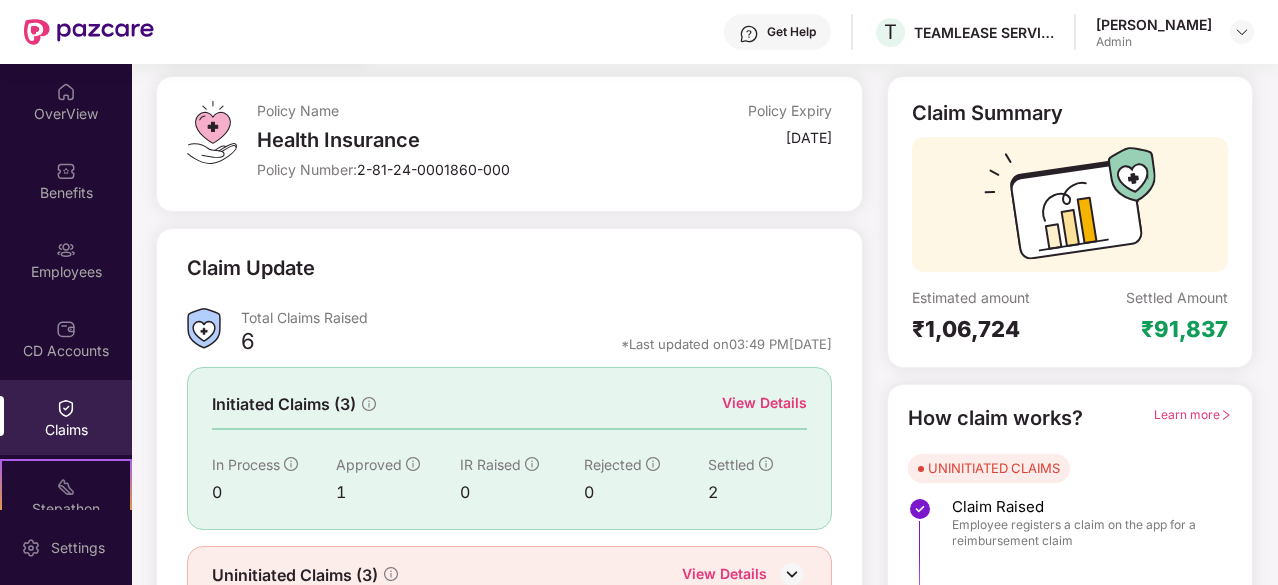 scroll, scrollTop: 196, scrollLeft: 0, axis: vertical 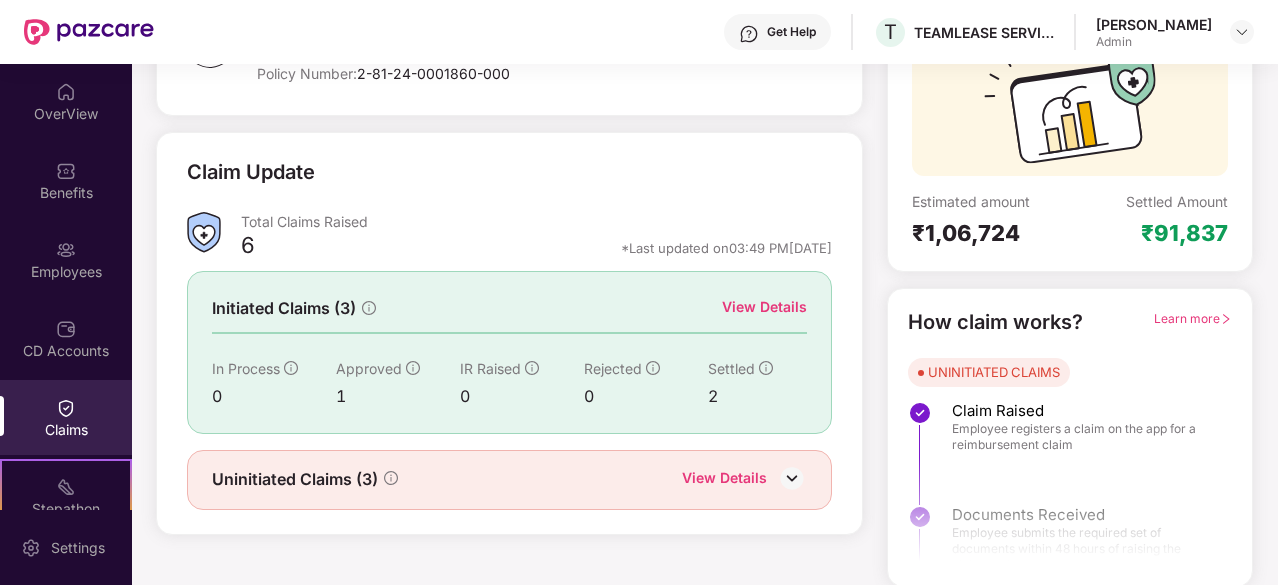 click on "2" at bounding box center (757, 396) 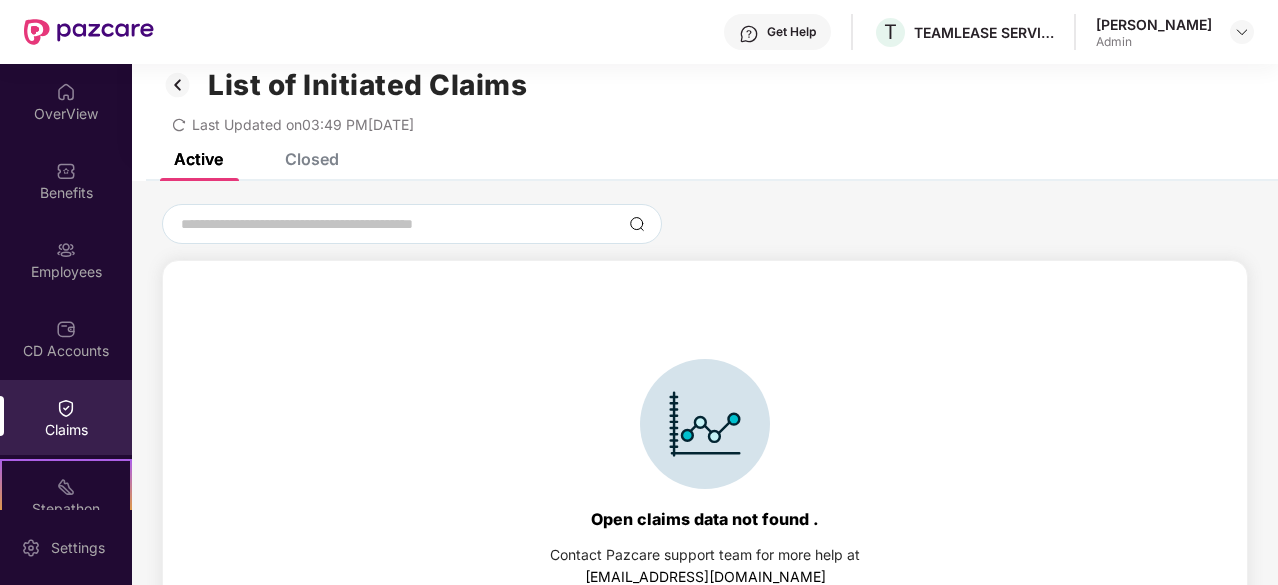 scroll, scrollTop: 0, scrollLeft: 0, axis: both 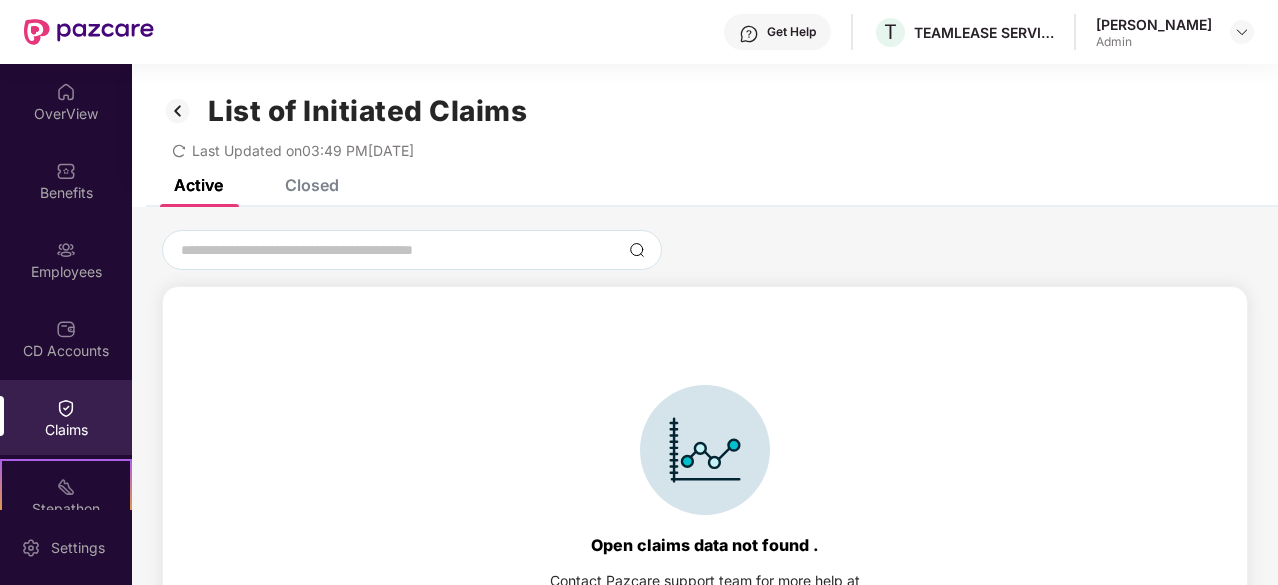click on "Closed" at bounding box center [312, 185] 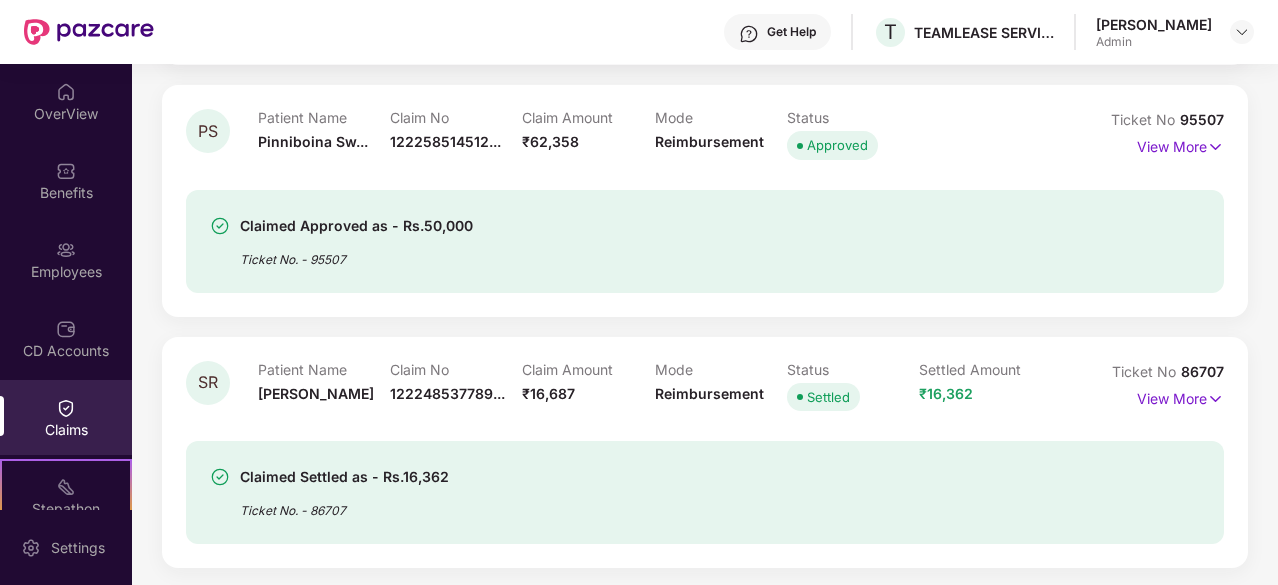 scroll, scrollTop: 454, scrollLeft: 0, axis: vertical 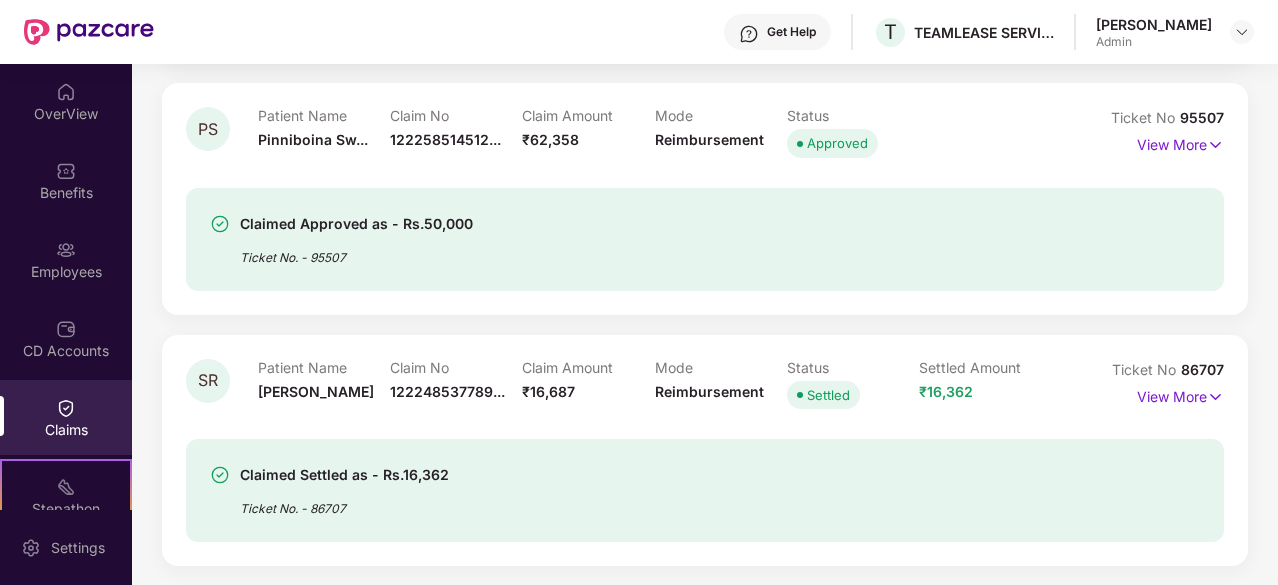 click on "Claimed Settled as - Rs.16,362" at bounding box center [344, 475] 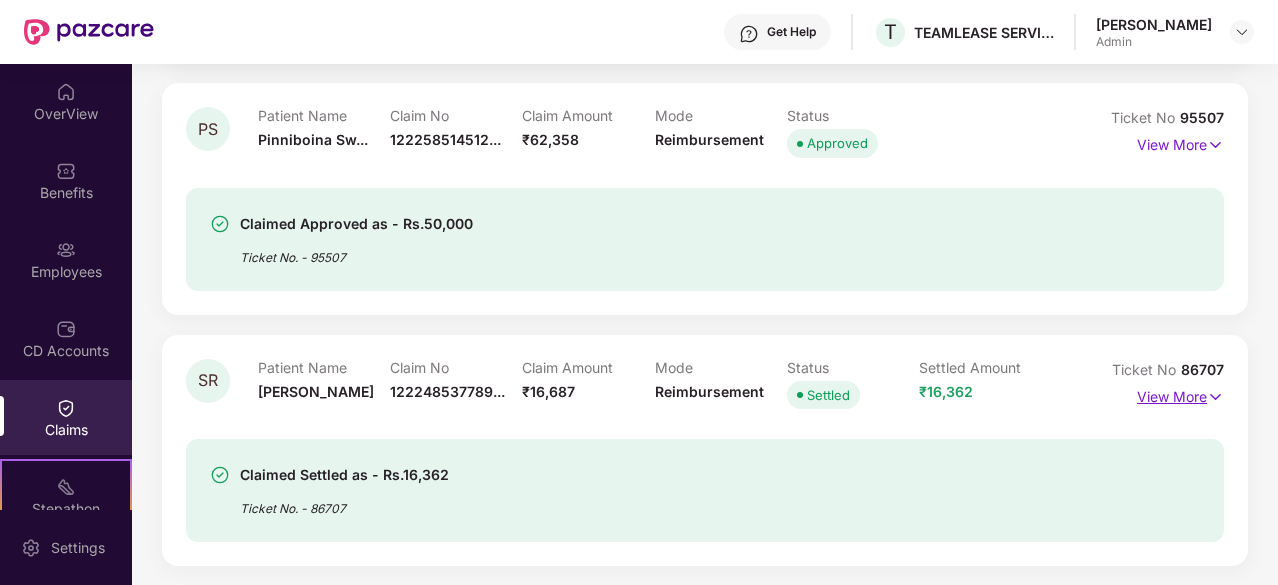 click at bounding box center [1215, 397] 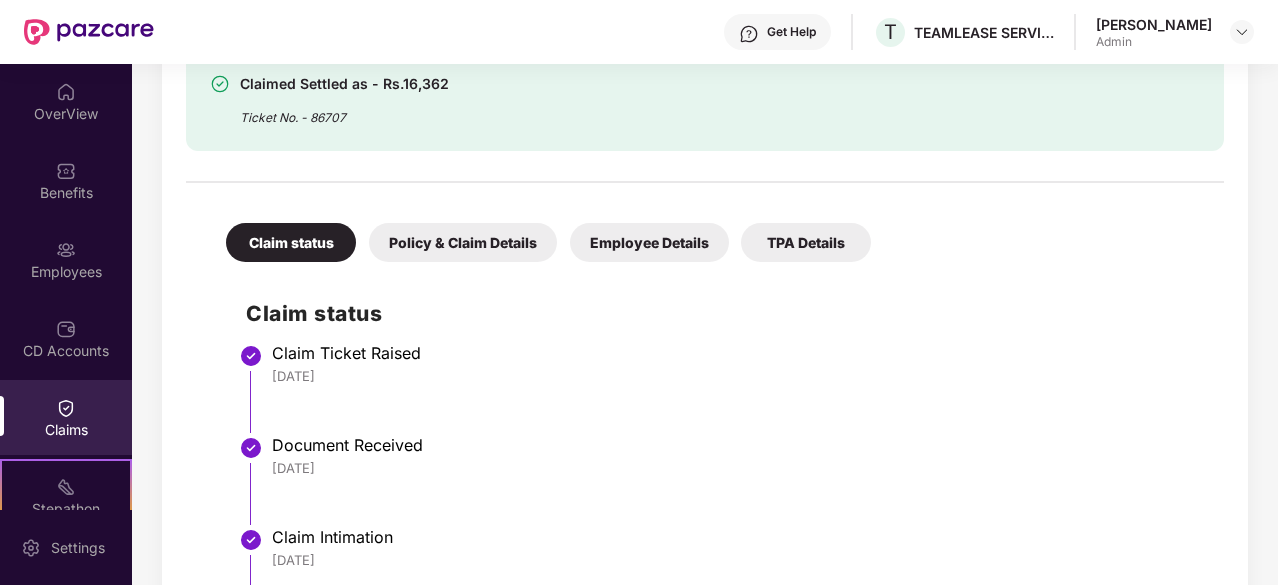 scroll, scrollTop: 709, scrollLeft: 0, axis: vertical 